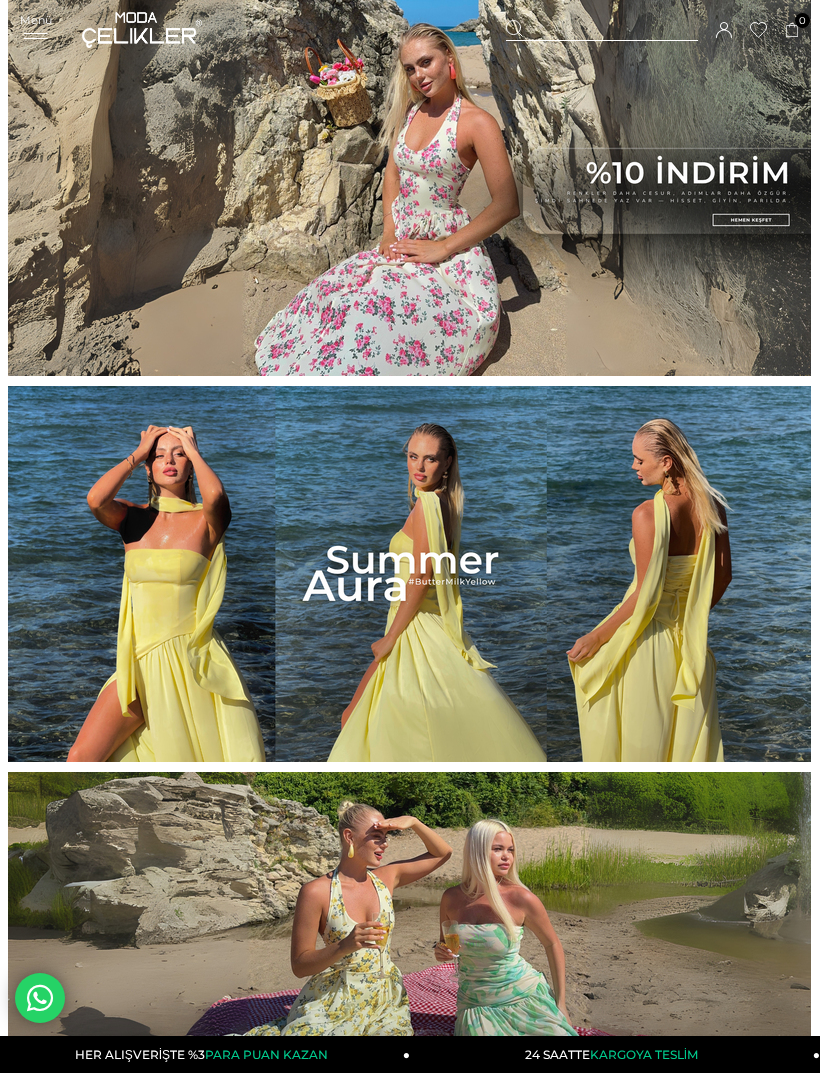 click at bounding box center (409, 574) 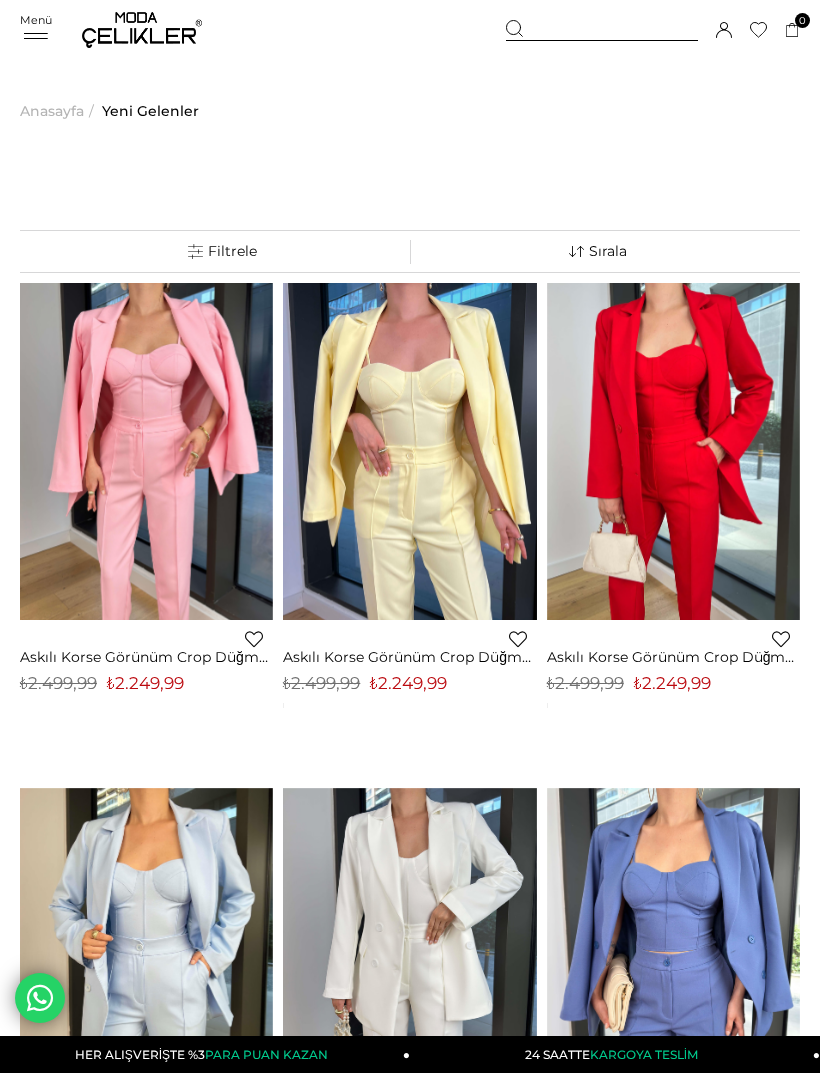 scroll, scrollTop: 17, scrollLeft: 0, axis: vertical 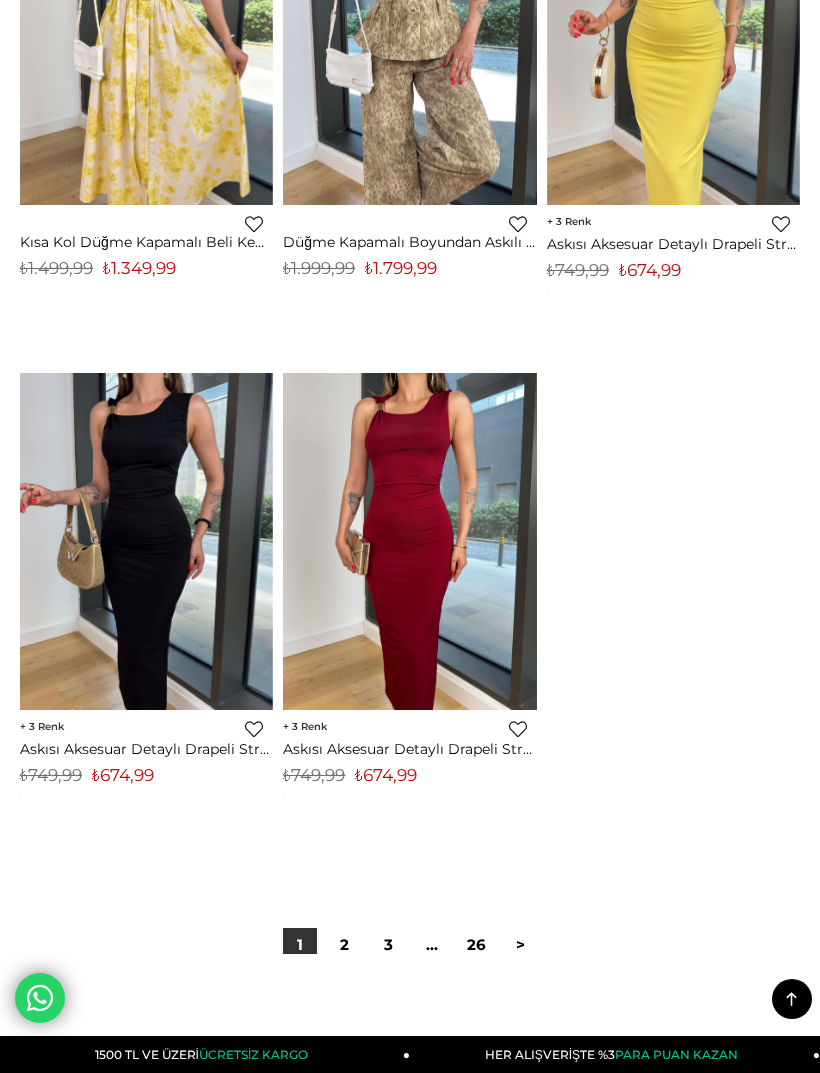 click on "2" at bounding box center [344, 945] 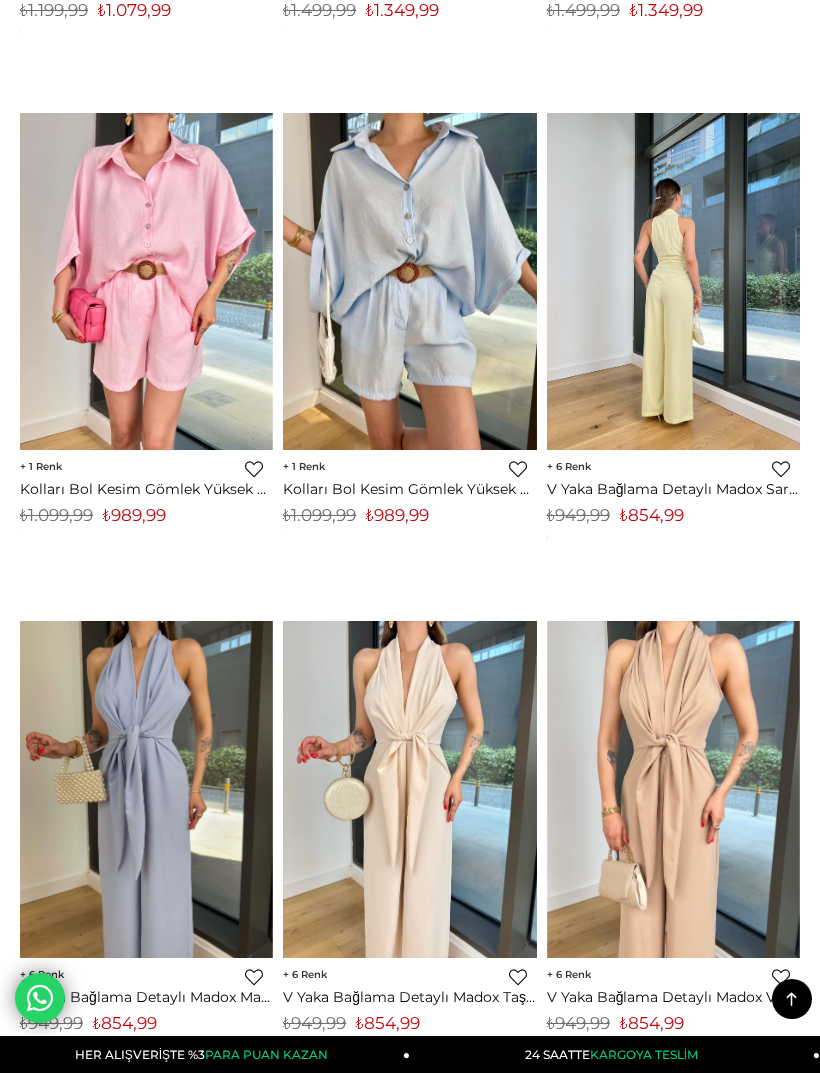 scroll, scrollTop: 2677, scrollLeft: 0, axis: vertical 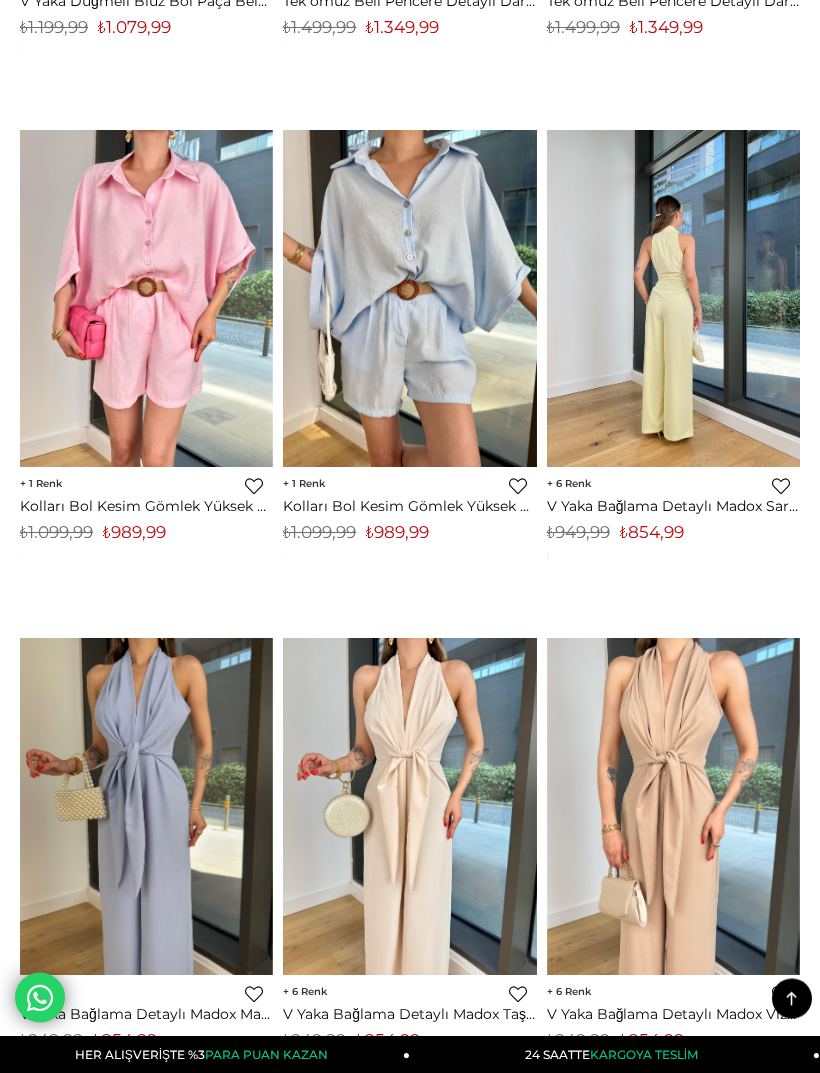 click at bounding box center (673, 300) 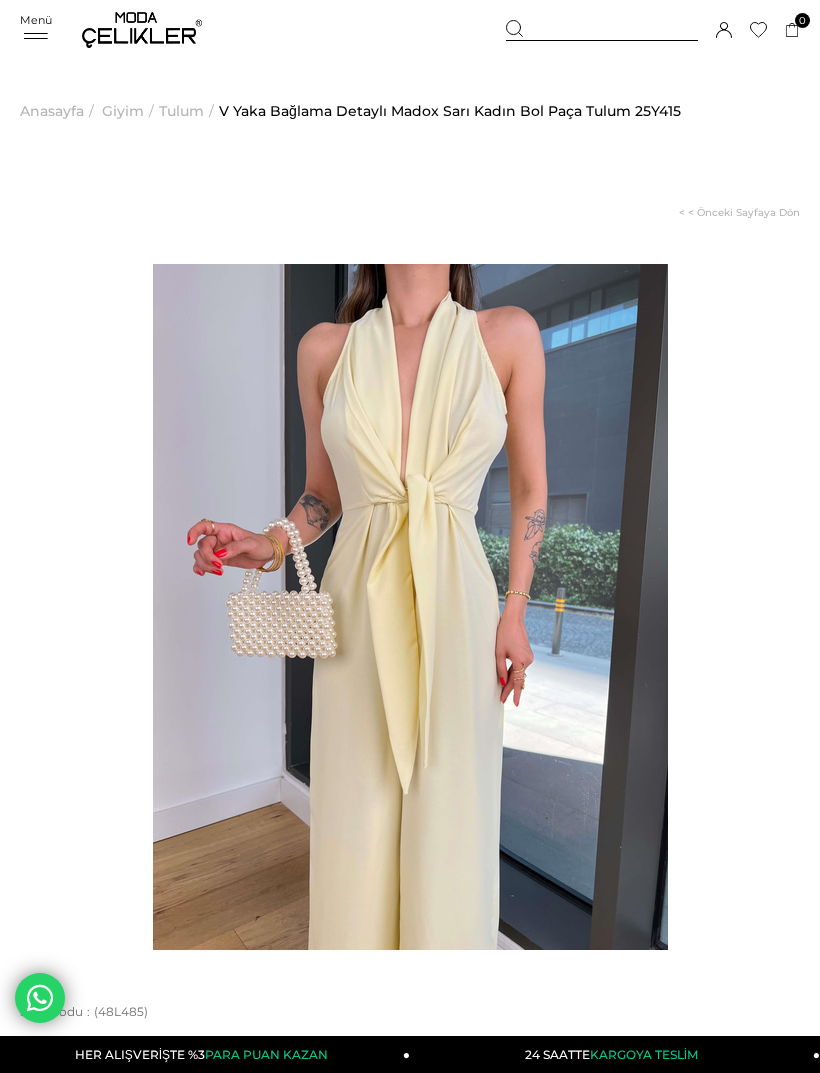 scroll, scrollTop: 0, scrollLeft: 0, axis: both 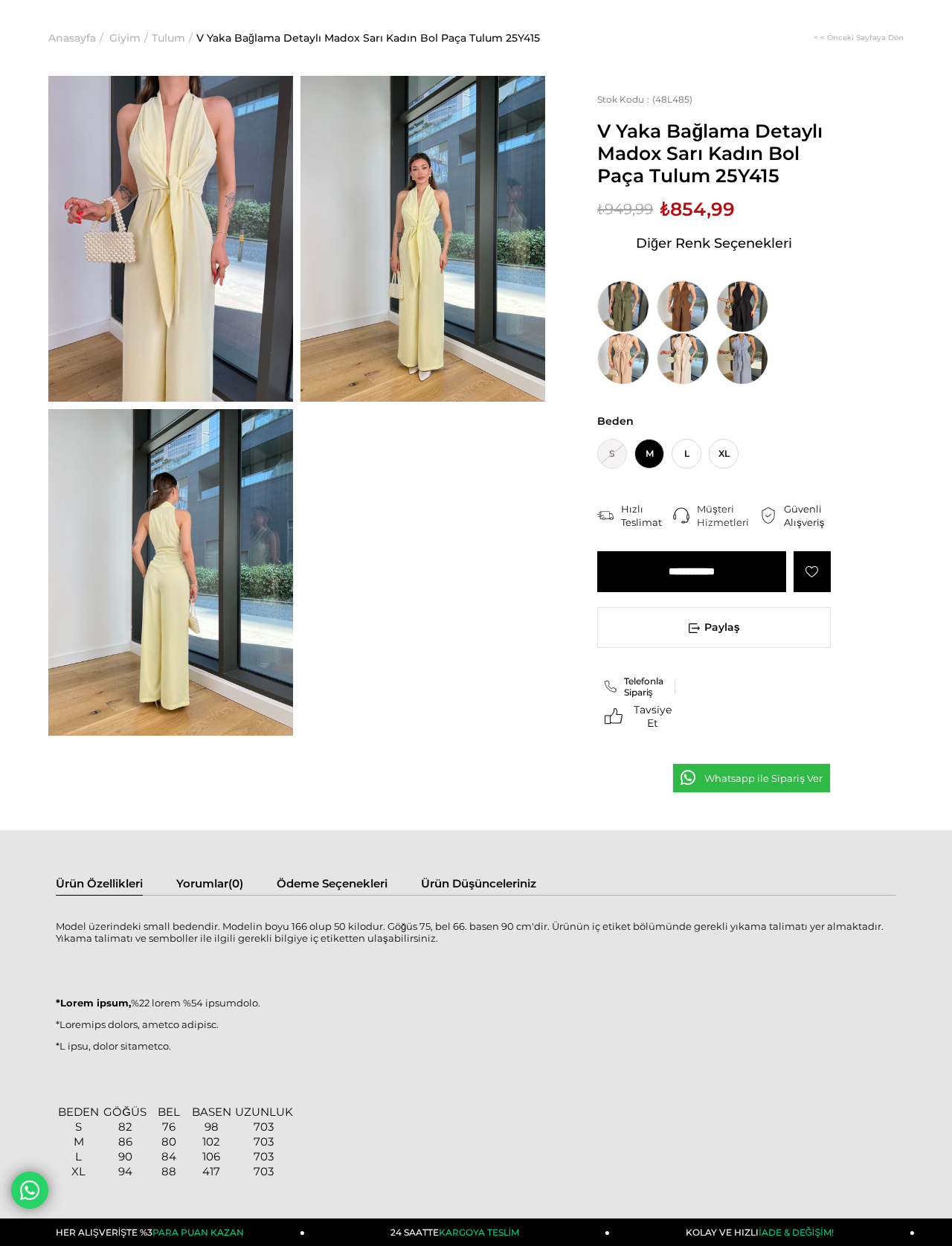 click at bounding box center [170, 239] 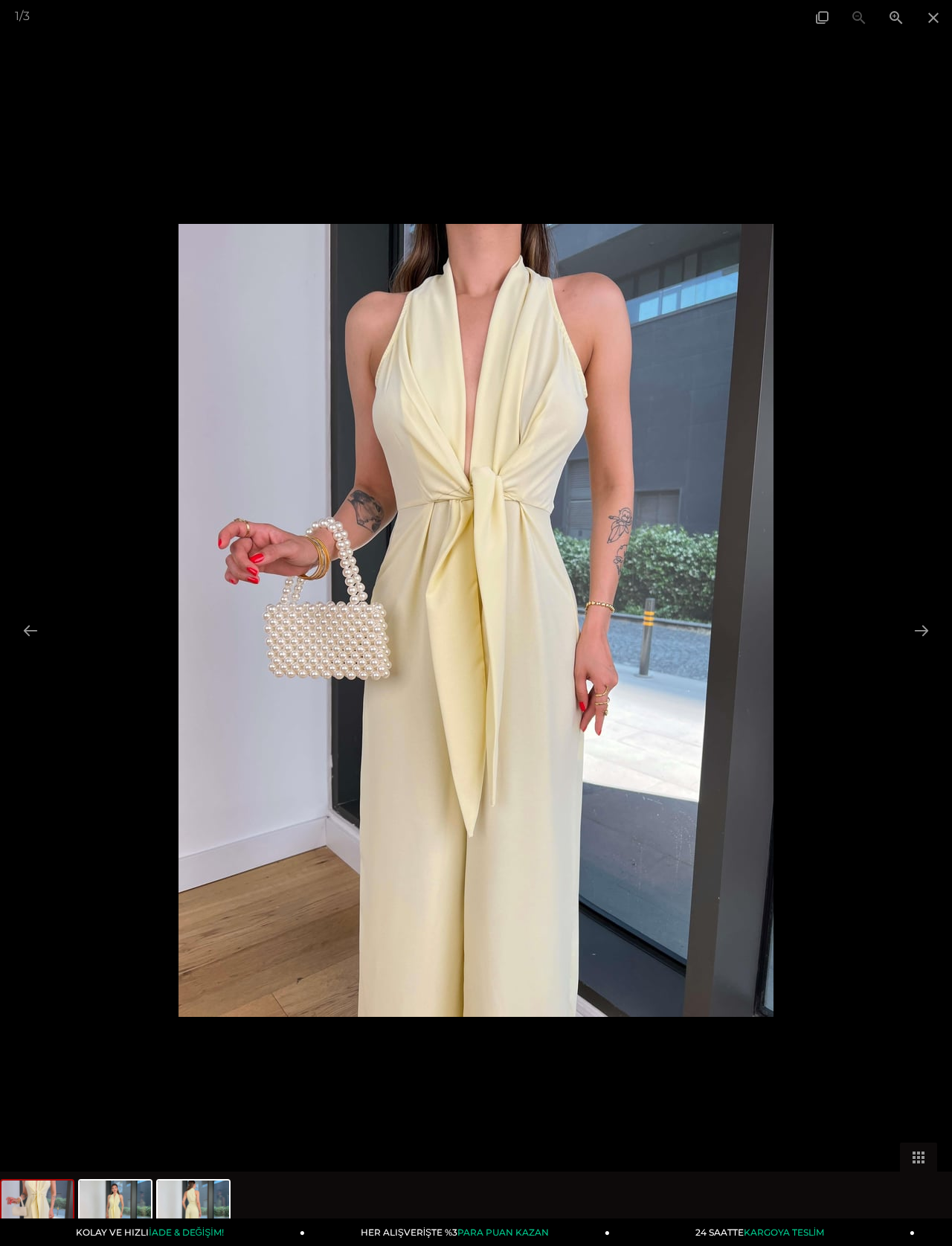 click at bounding box center (933, 17) 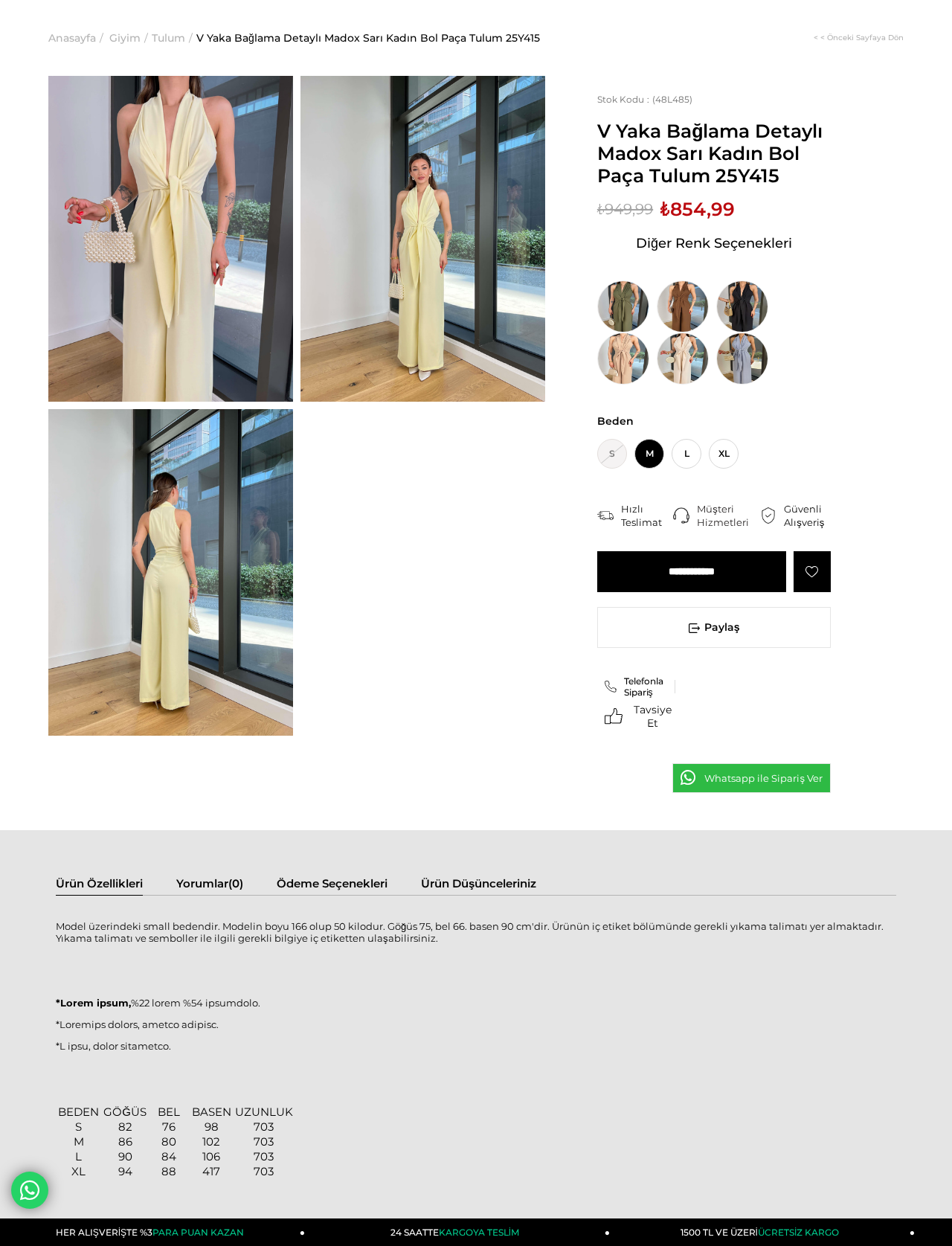 click at bounding box center (623, 306) 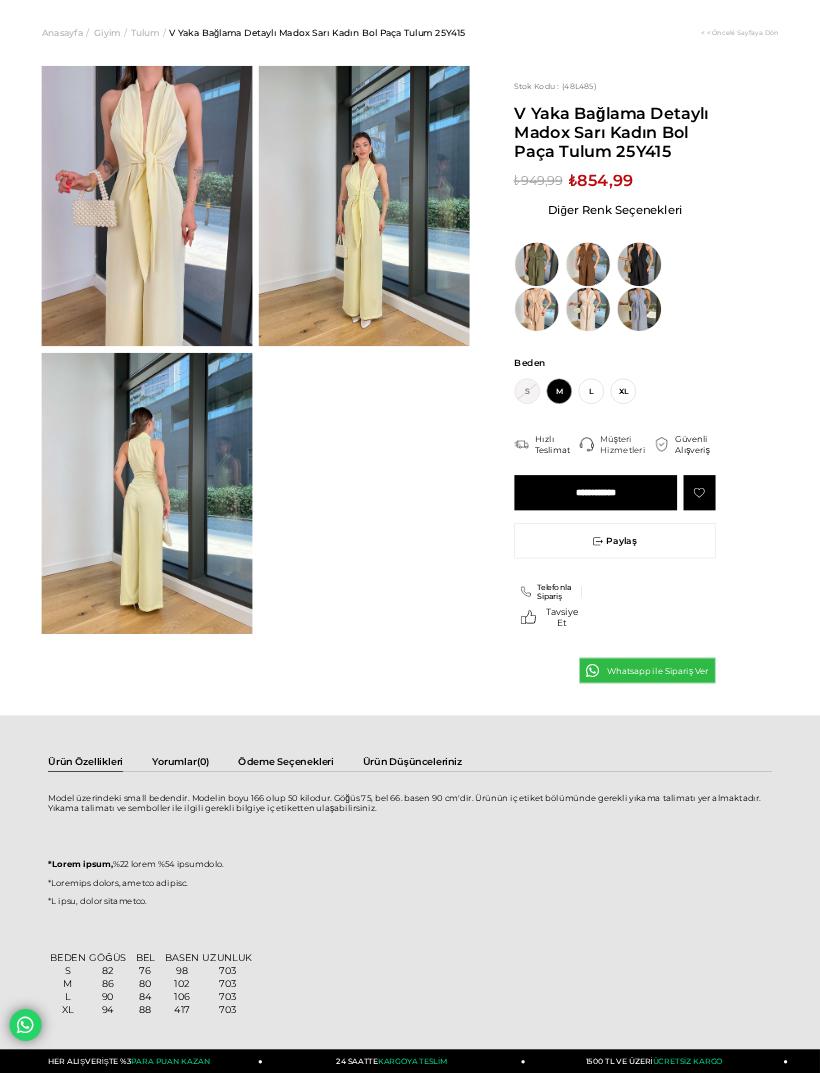 scroll, scrollTop: 468, scrollLeft: 213, axis: both 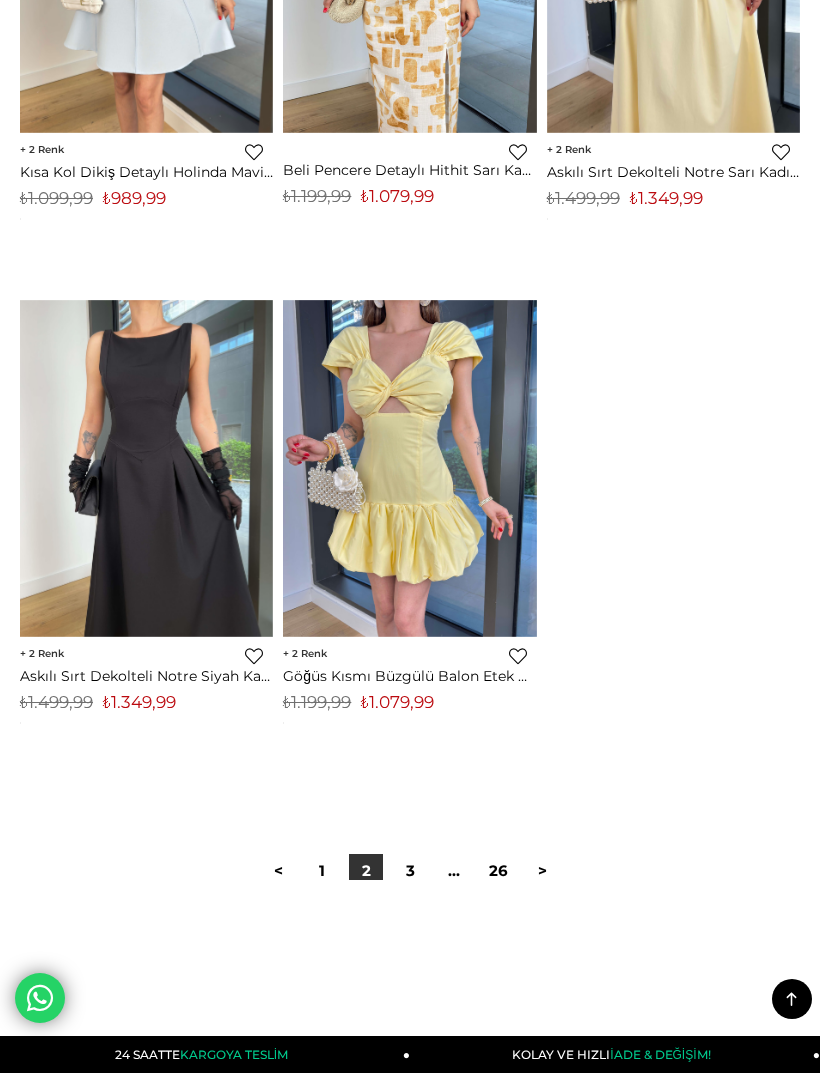 click on "3" at bounding box center (410, 871) 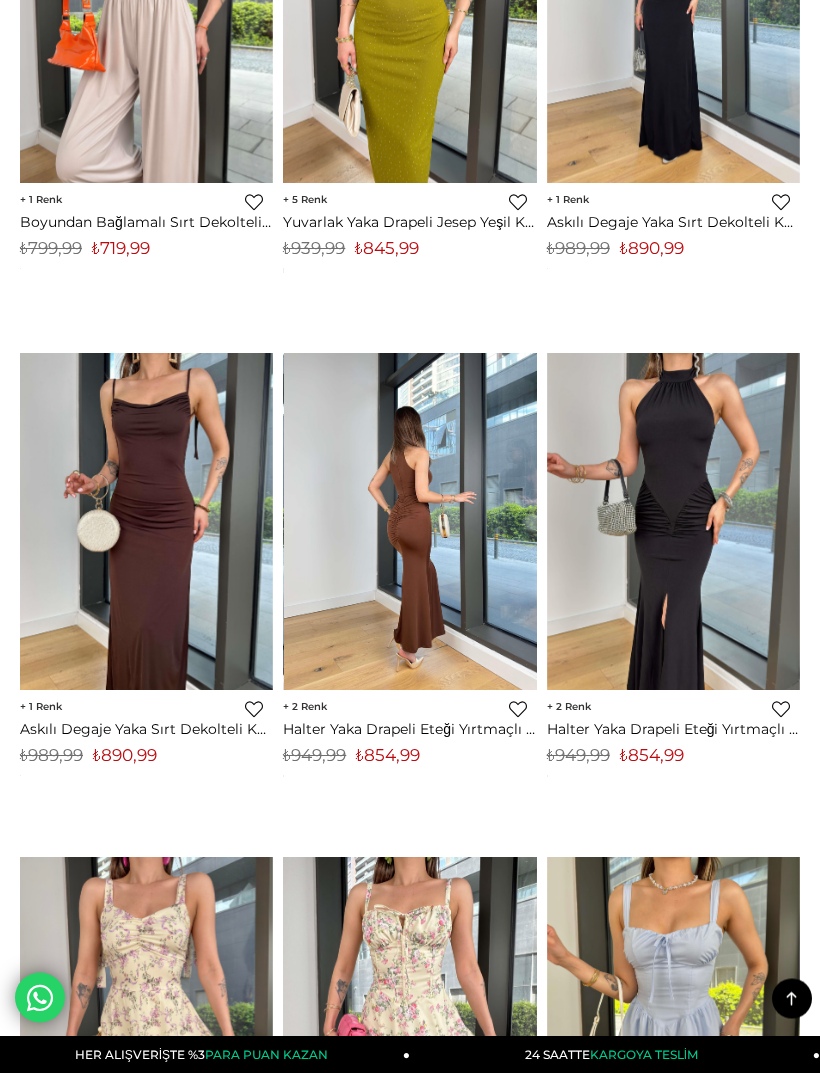 scroll, scrollTop: 8550, scrollLeft: 0, axis: vertical 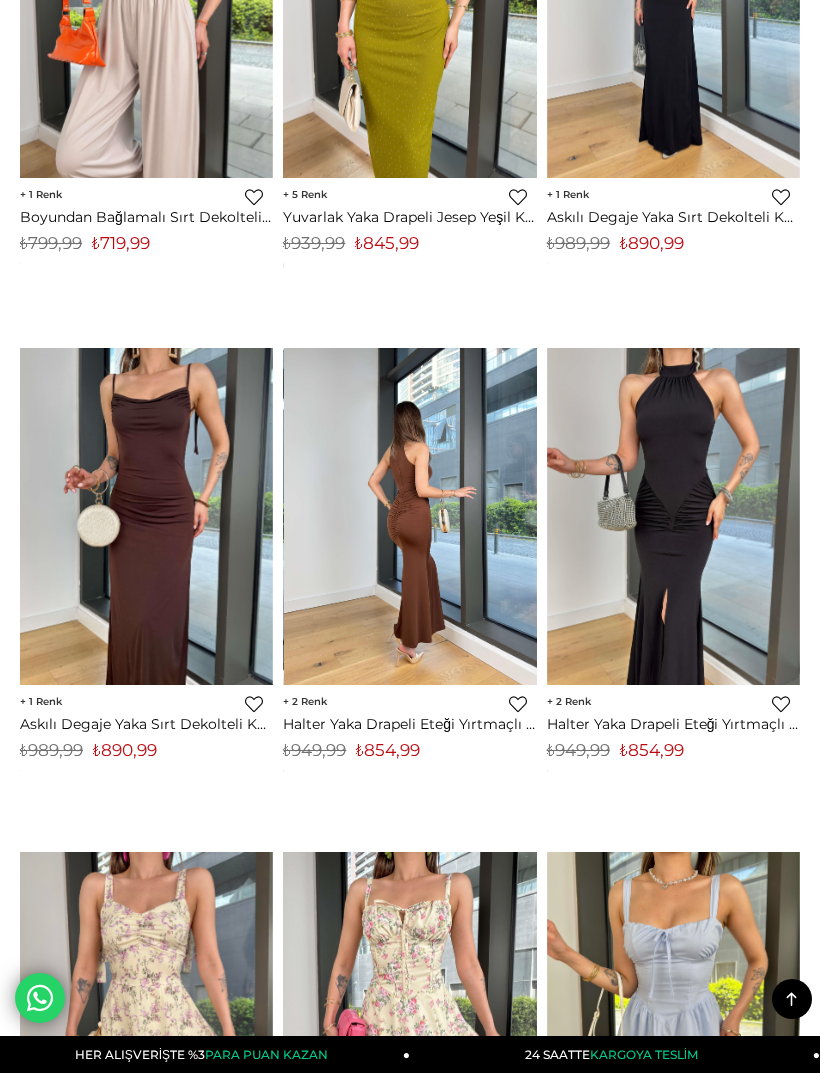 click at bounding box center [410, 517] 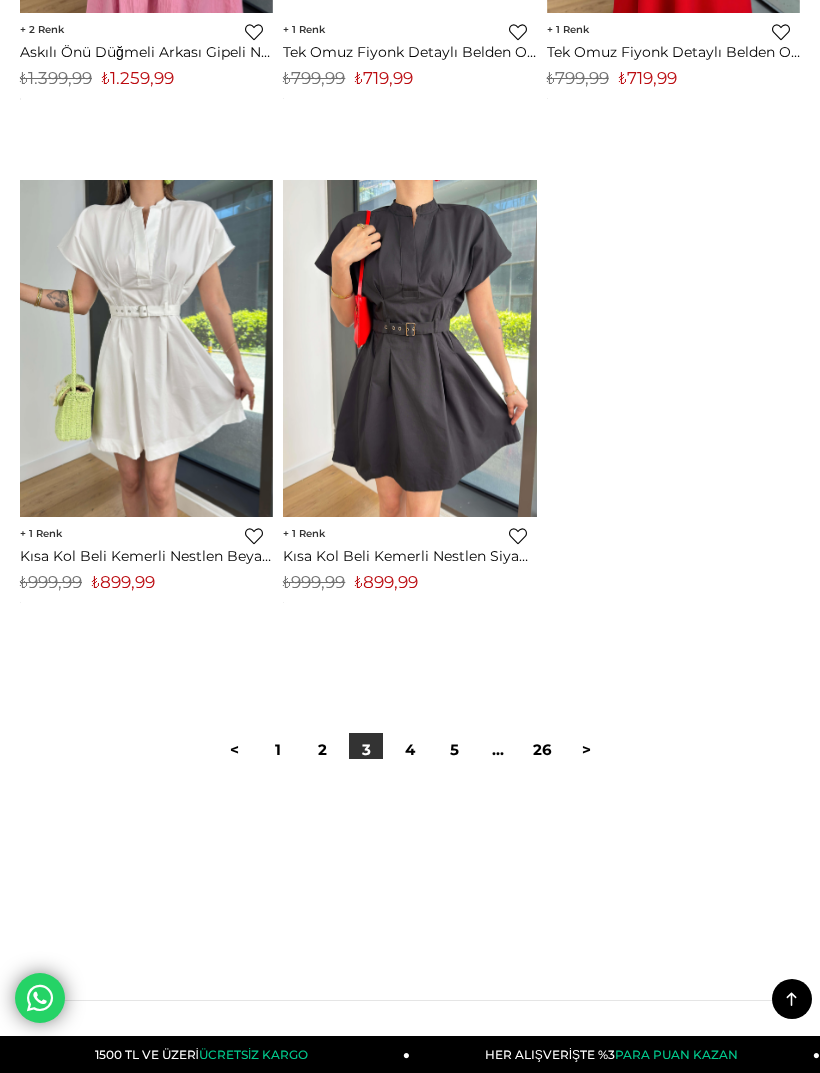 click on "4" at bounding box center (410, 750) 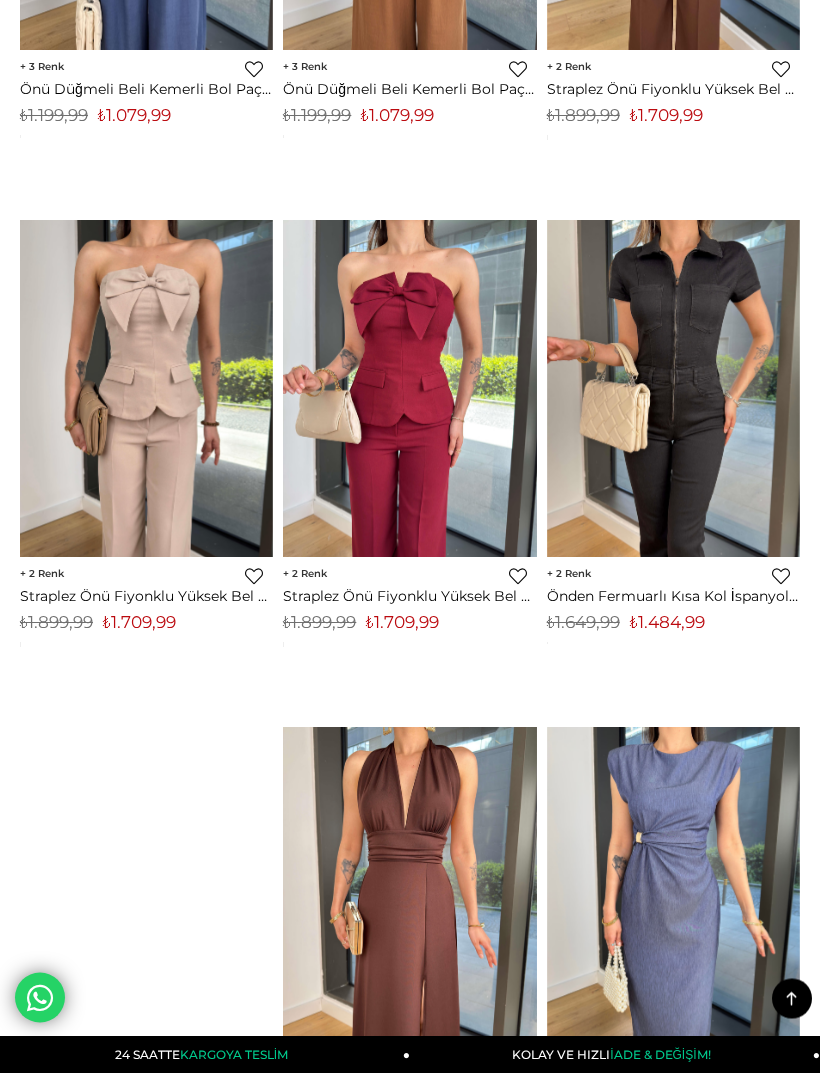 scroll, scrollTop: 3588, scrollLeft: 0, axis: vertical 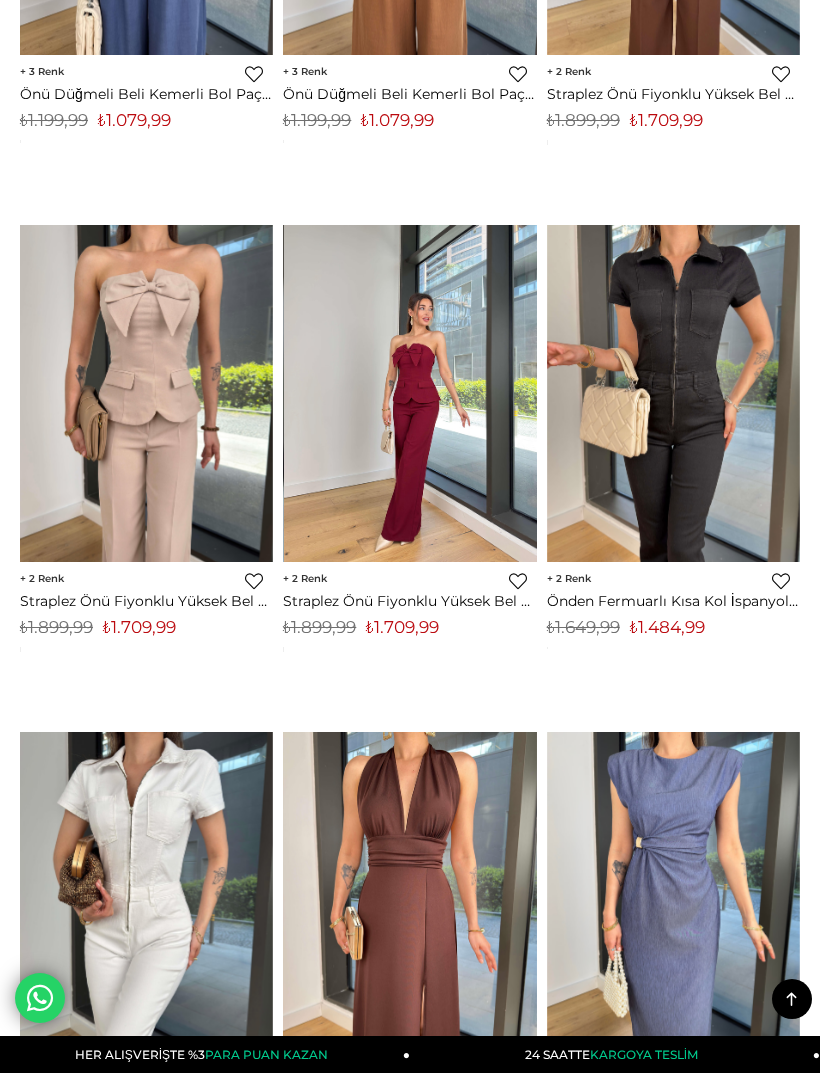 click at bounding box center [410, 394] 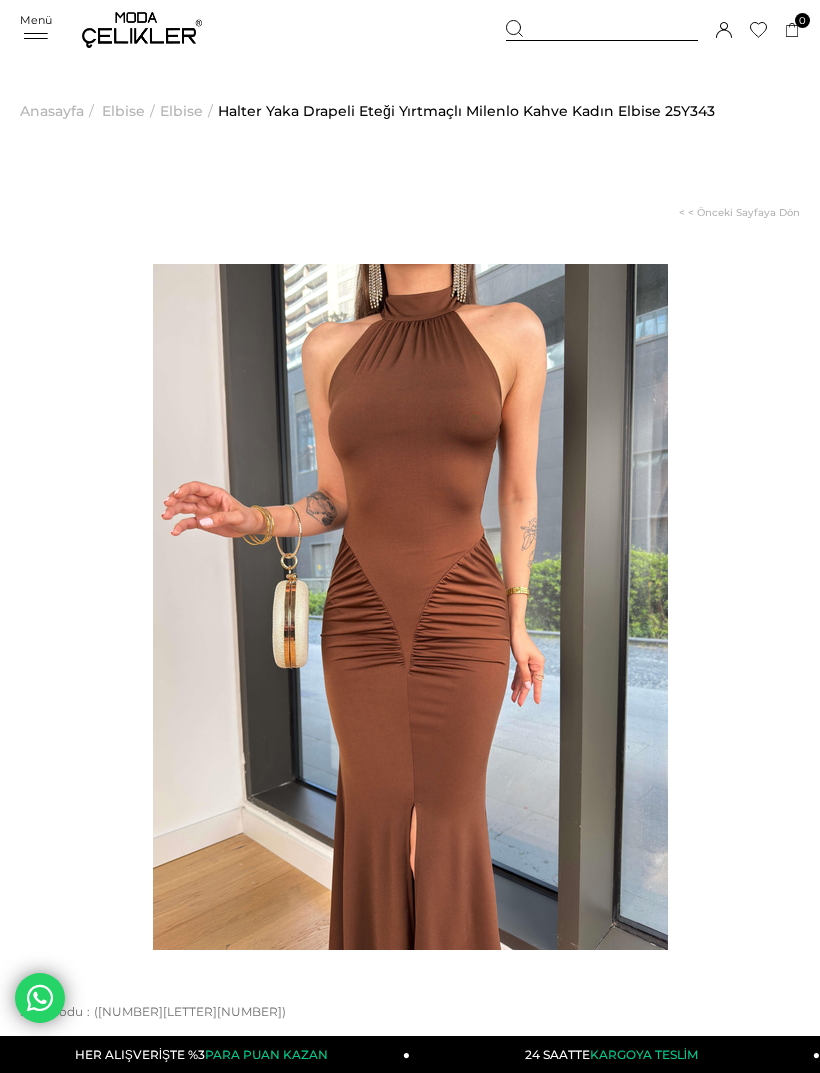 scroll, scrollTop: 0, scrollLeft: 0, axis: both 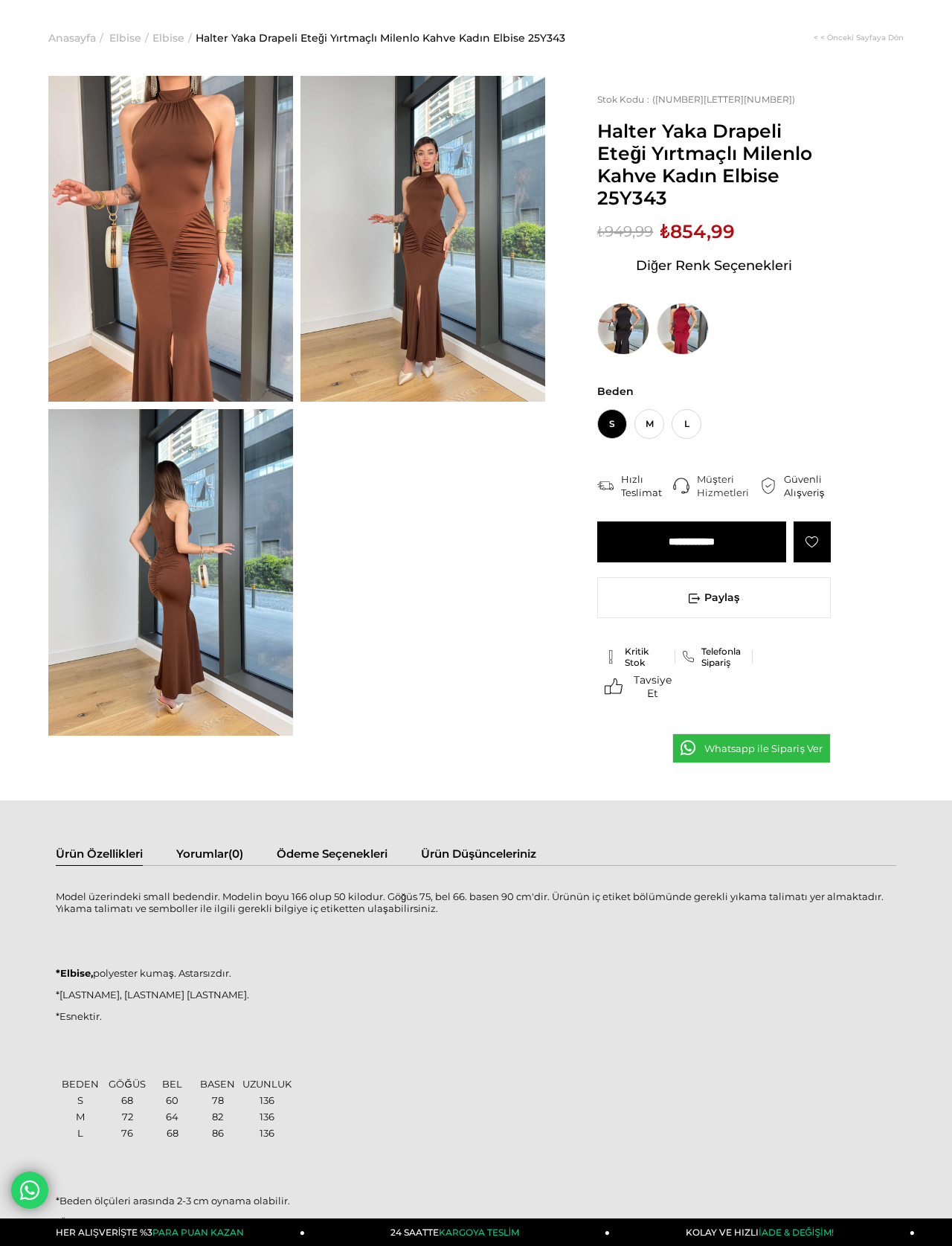 click at bounding box center [170, 239] 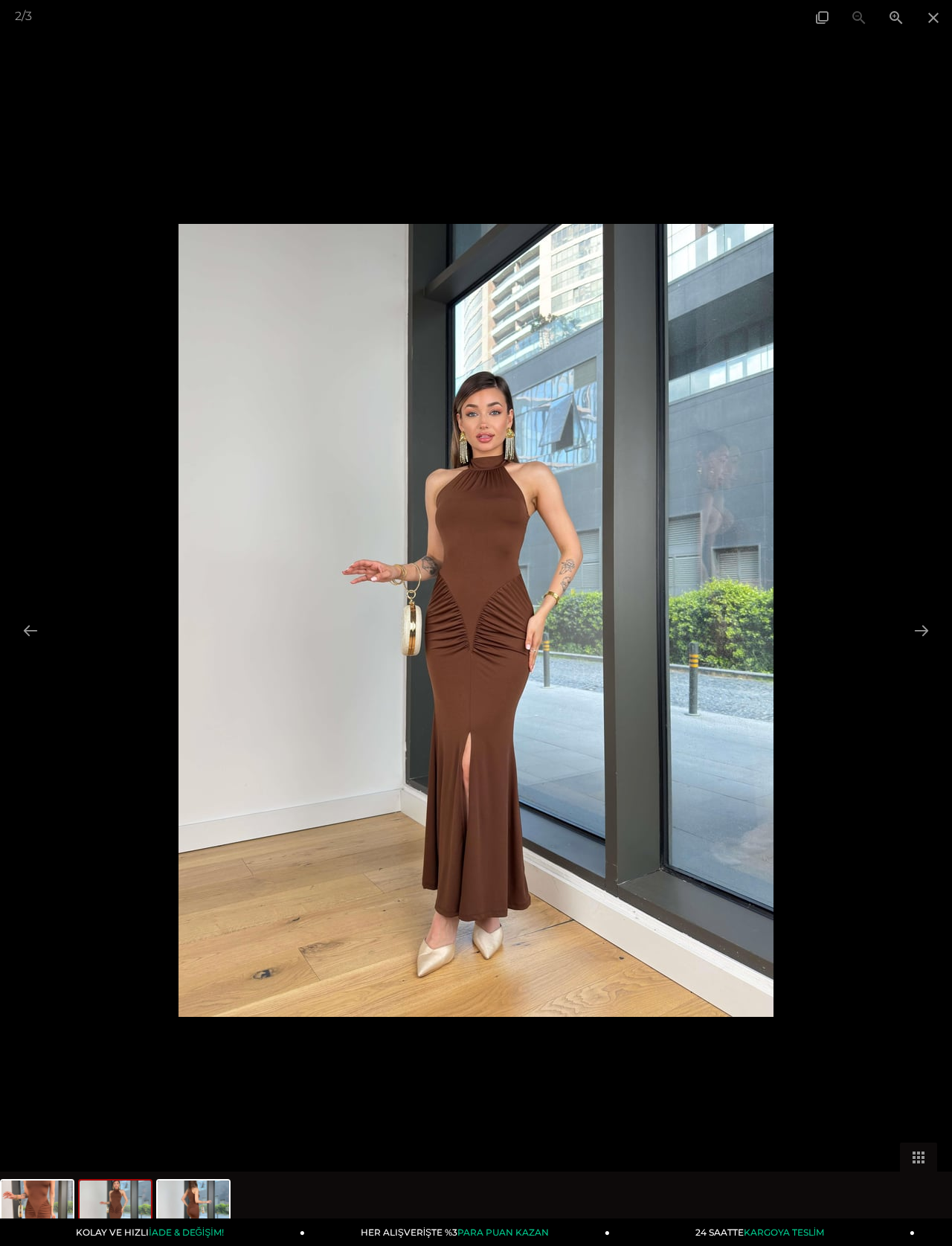 click at bounding box center [933, 17] 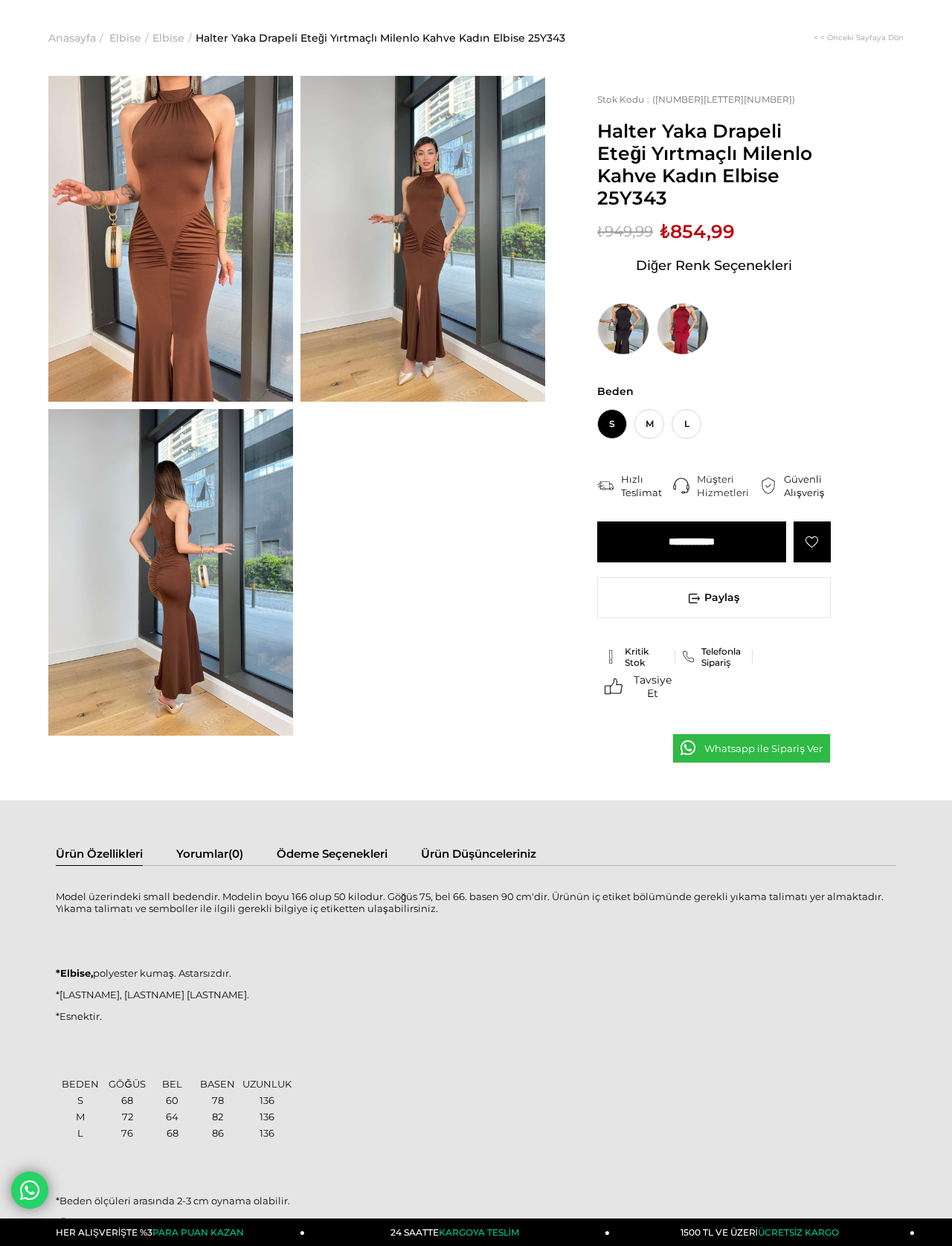 scroll, scrollTop: 0, scrollLeft: 0, axis: both 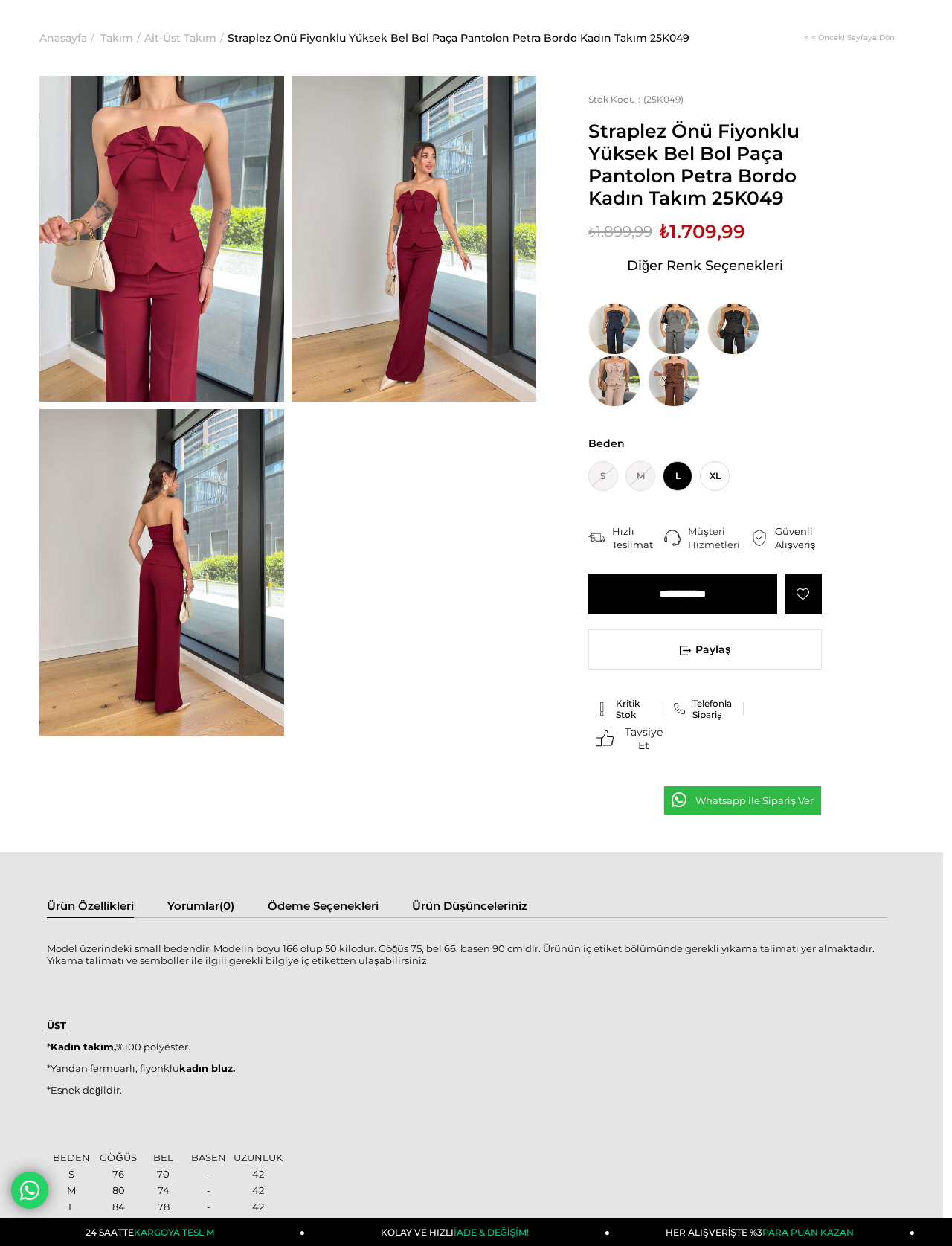 click at bounding box center [674, 329] 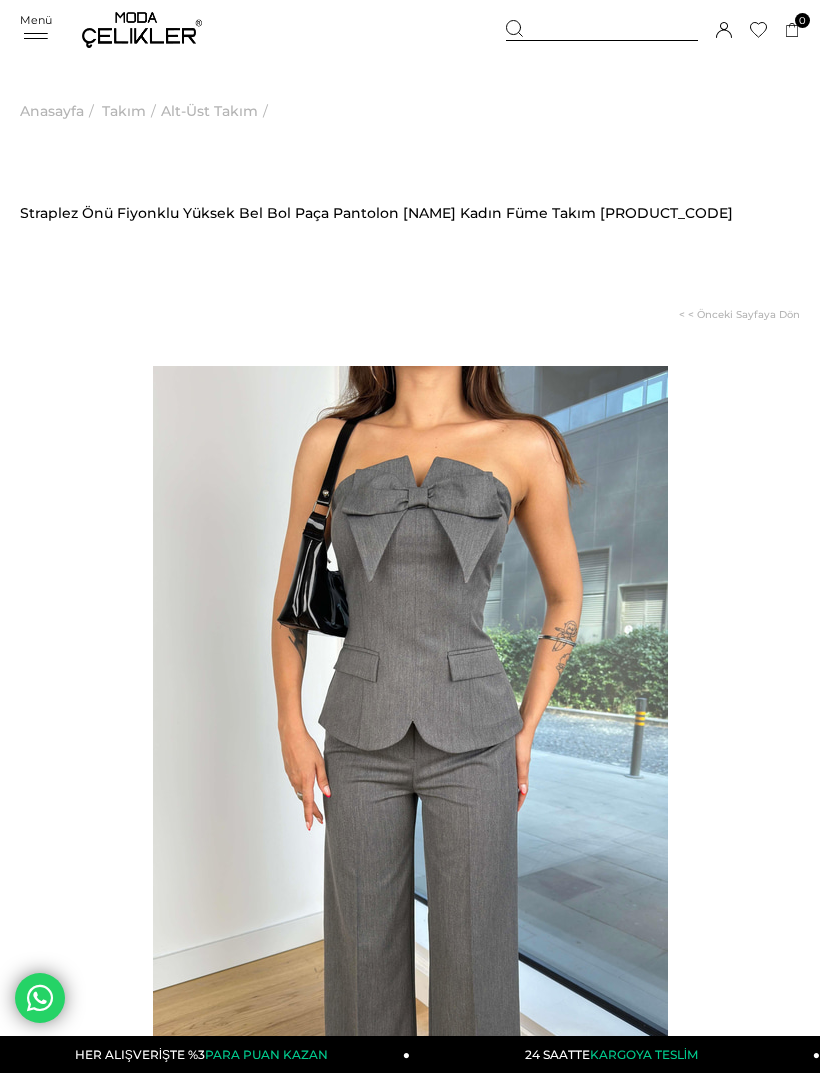 scroll, scrollTop: 0, scrollLeft: 0, axis: both 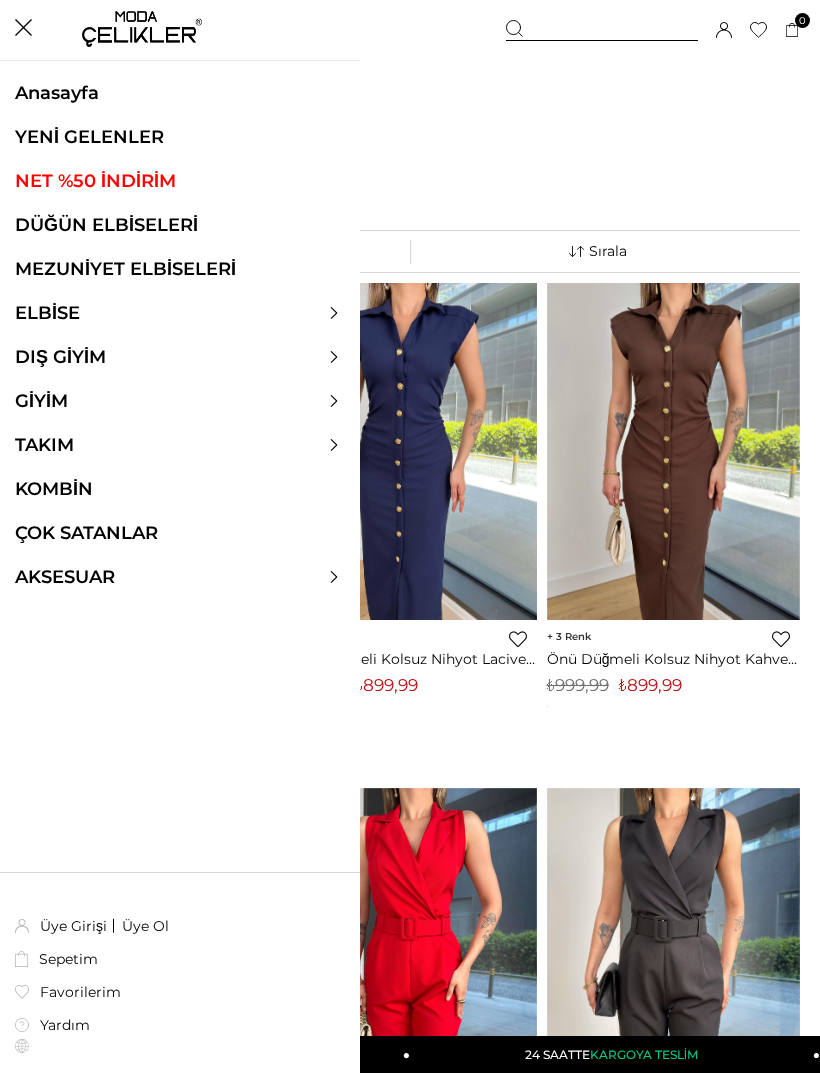 click on "DÜĞÜN ELBİSELERİ" at bounding box center [180, 225] 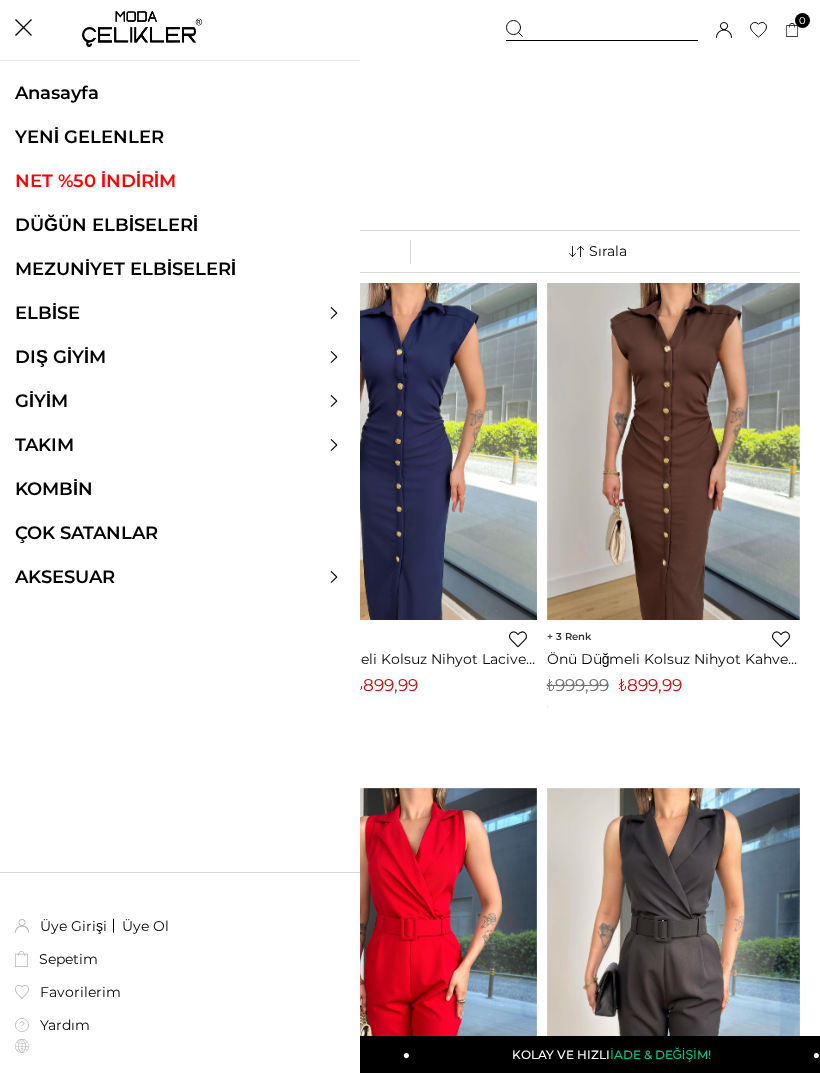 click on "DÜĞÜN ELBİSELERİ" at bounding box center [180, 225] 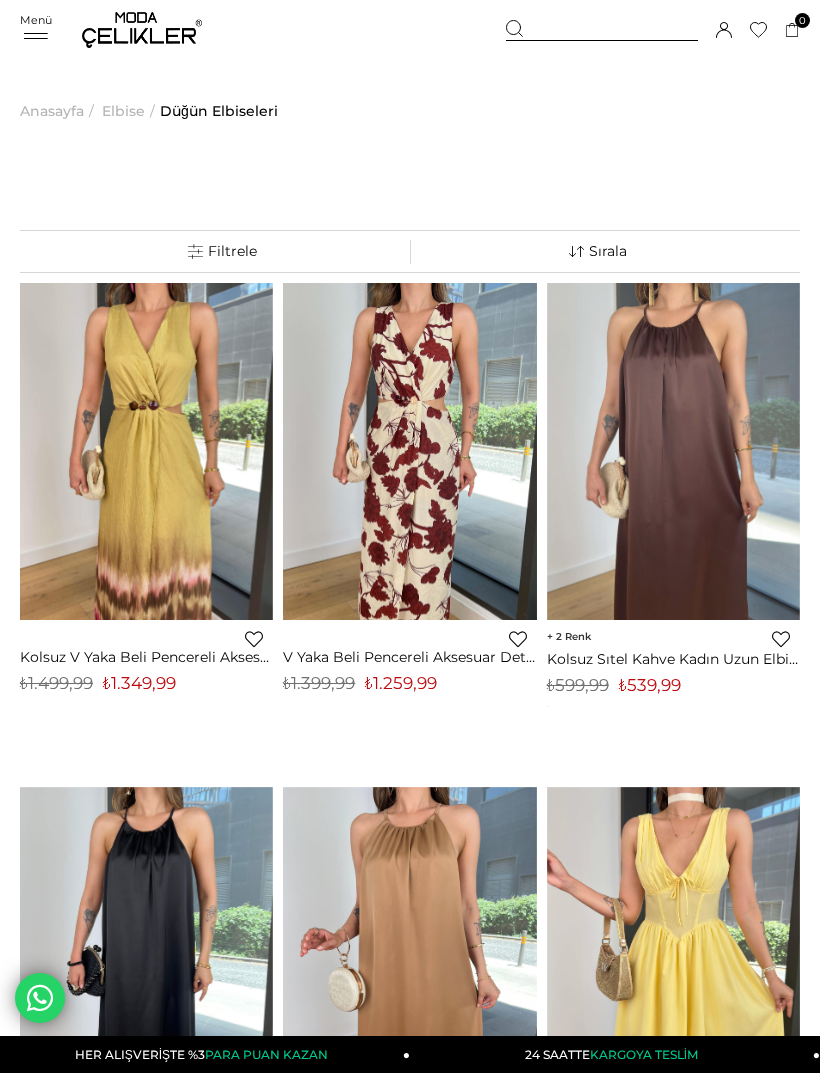 scroll, scrollTop: 342, scrollLeft: 0, axis: vertical 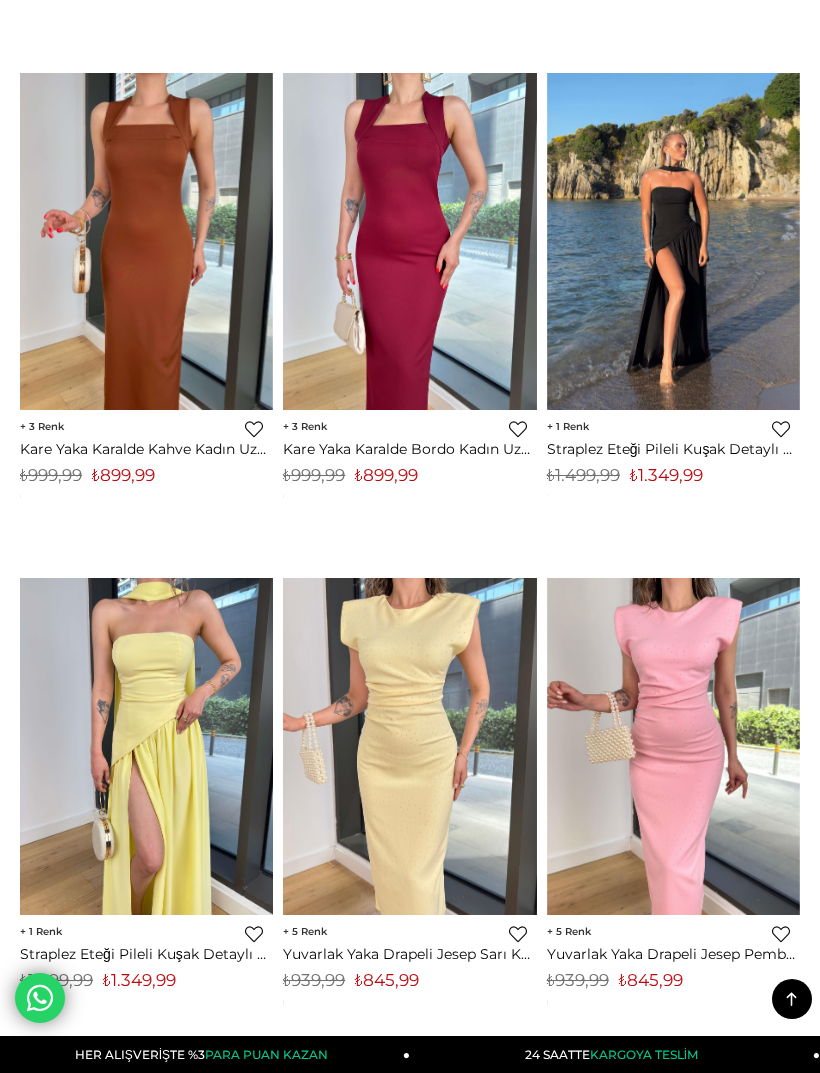 click at bounding box center [146, 747] 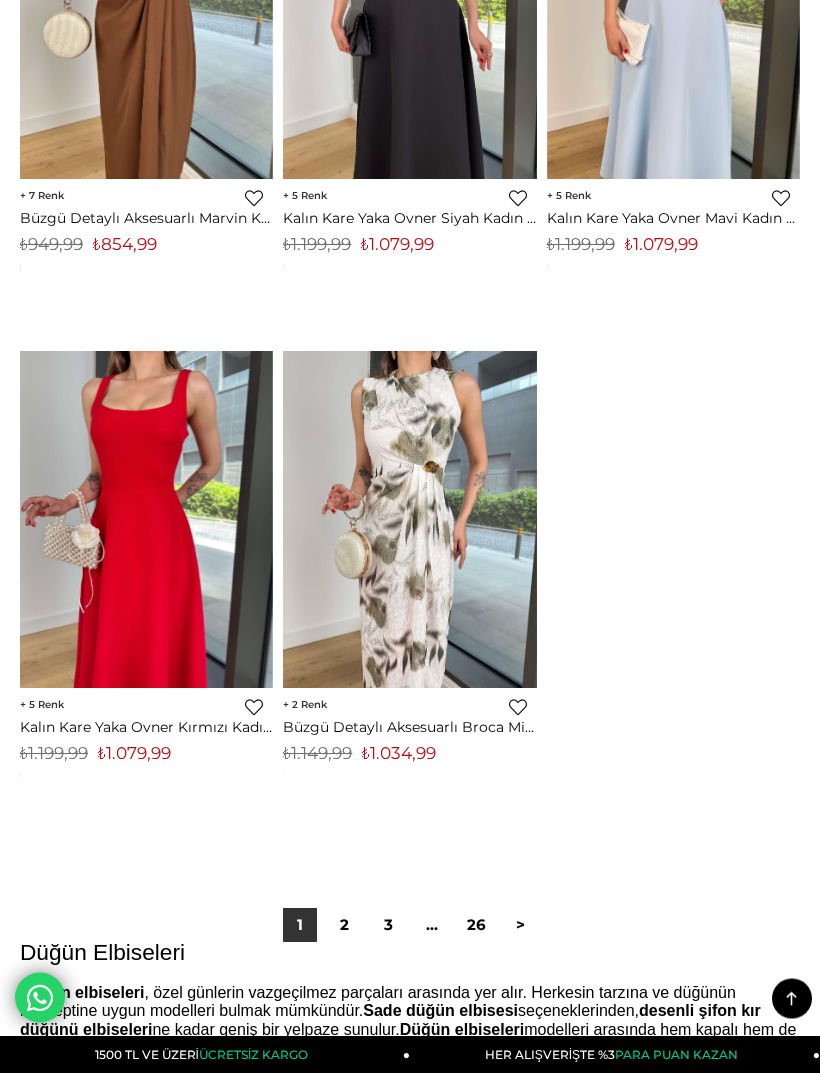 scroll, scrollTop: 13082, scrollLeft: 0, axis: vertical 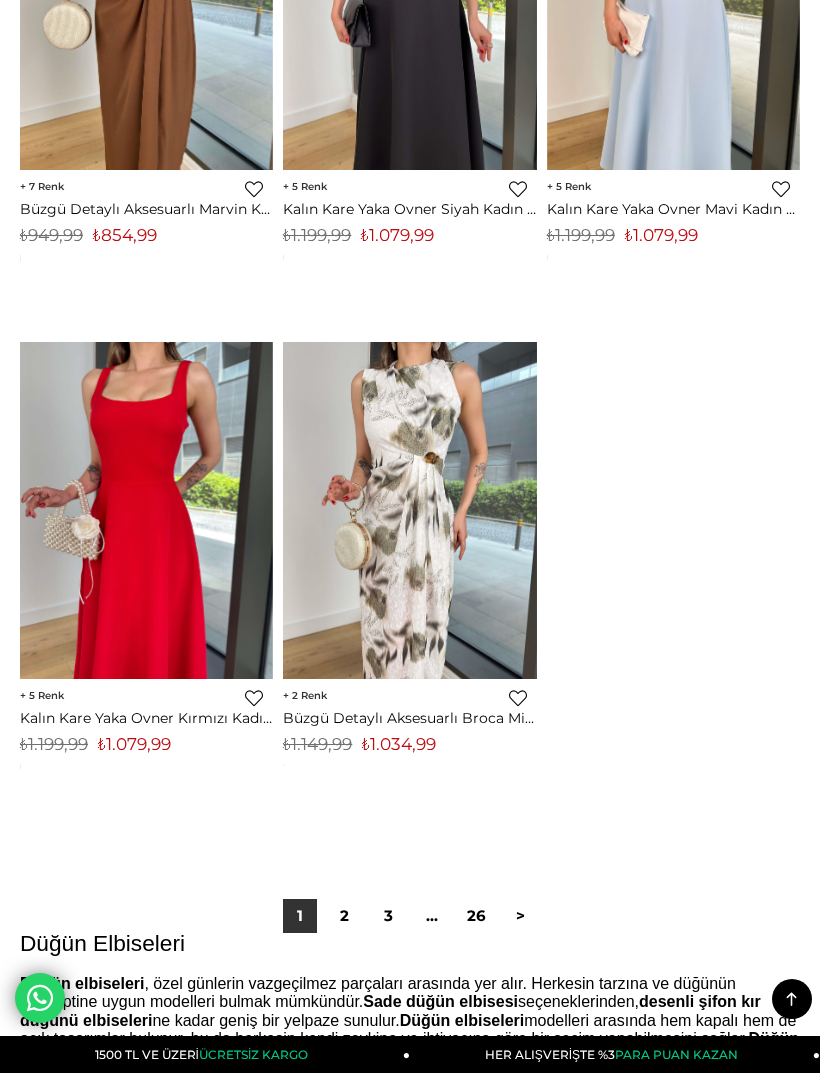 click on "2" at bounding box center (344, 916) 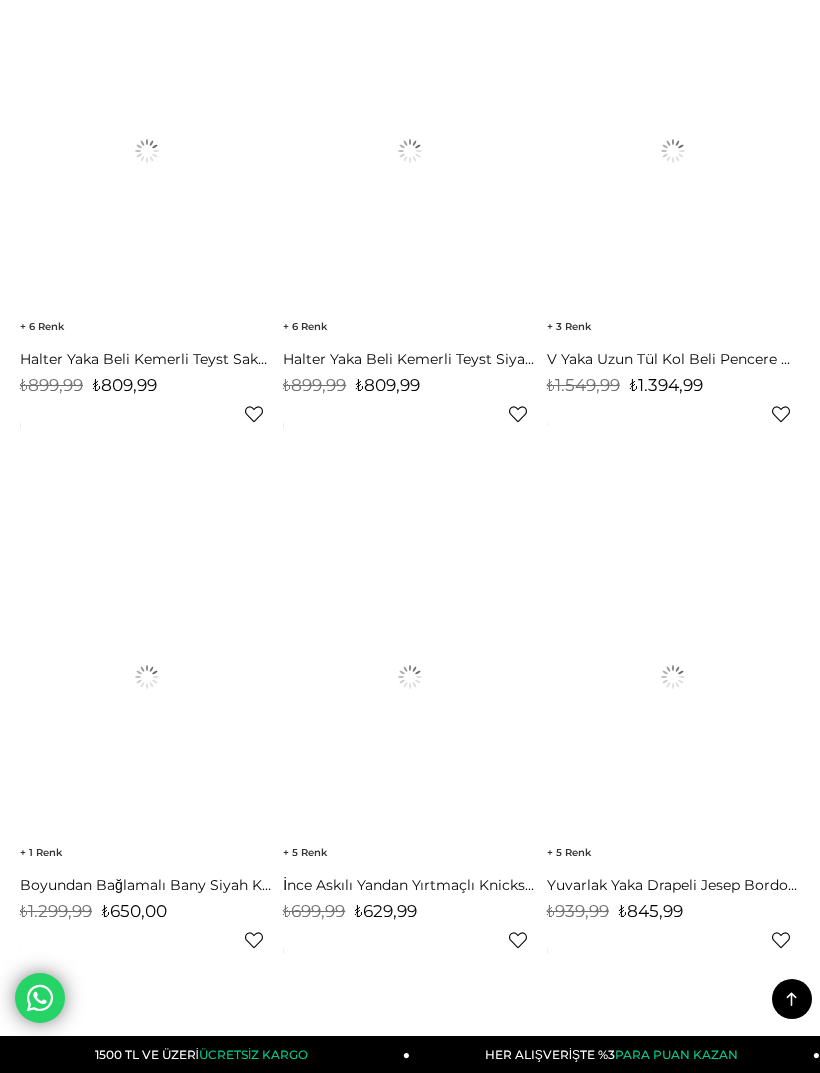 scroll, scrollTop: 0, scrollLeft: 0, axis: both 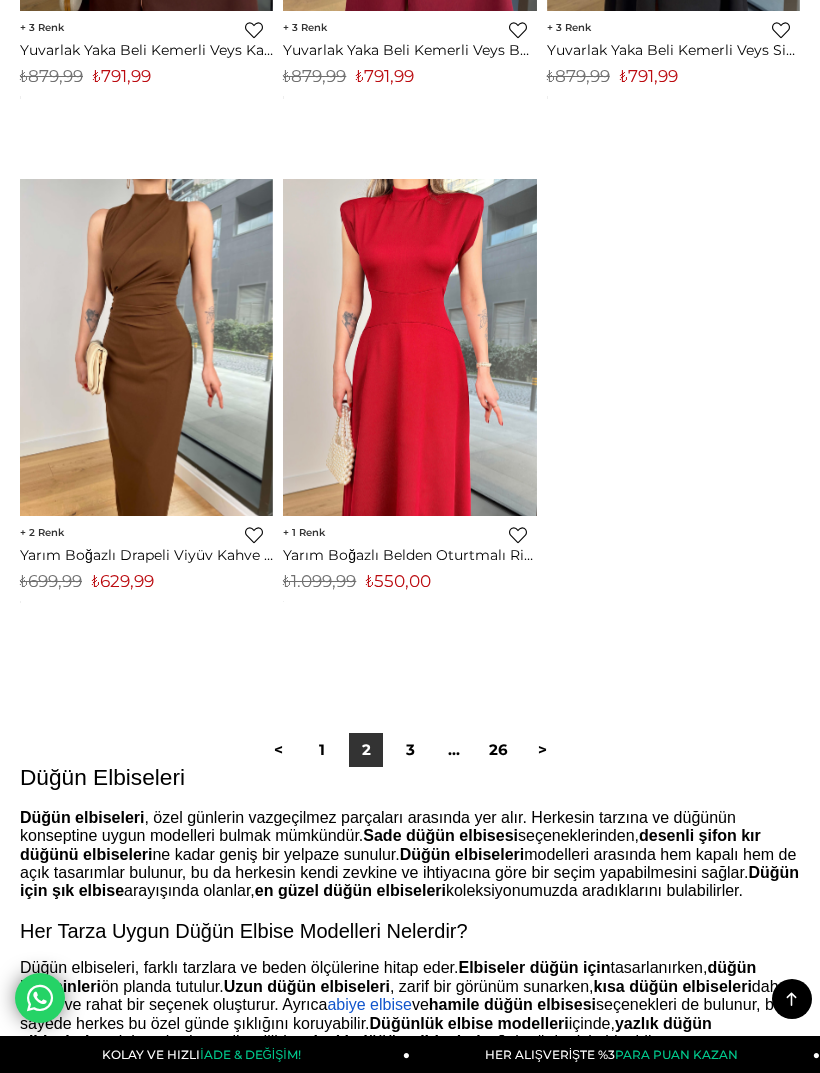 click on "3" at bounding box center [410, 750] 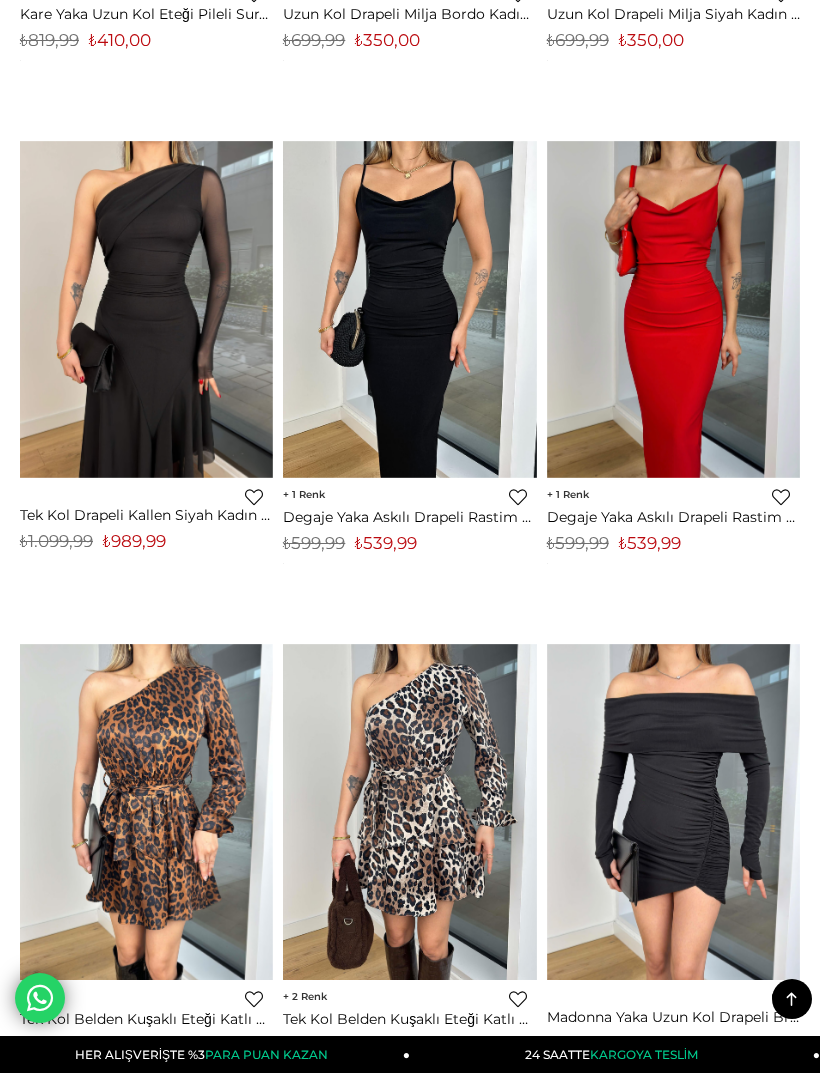 scroll, scrollTop: 10752, scrollLeft: 0, axis: vertical 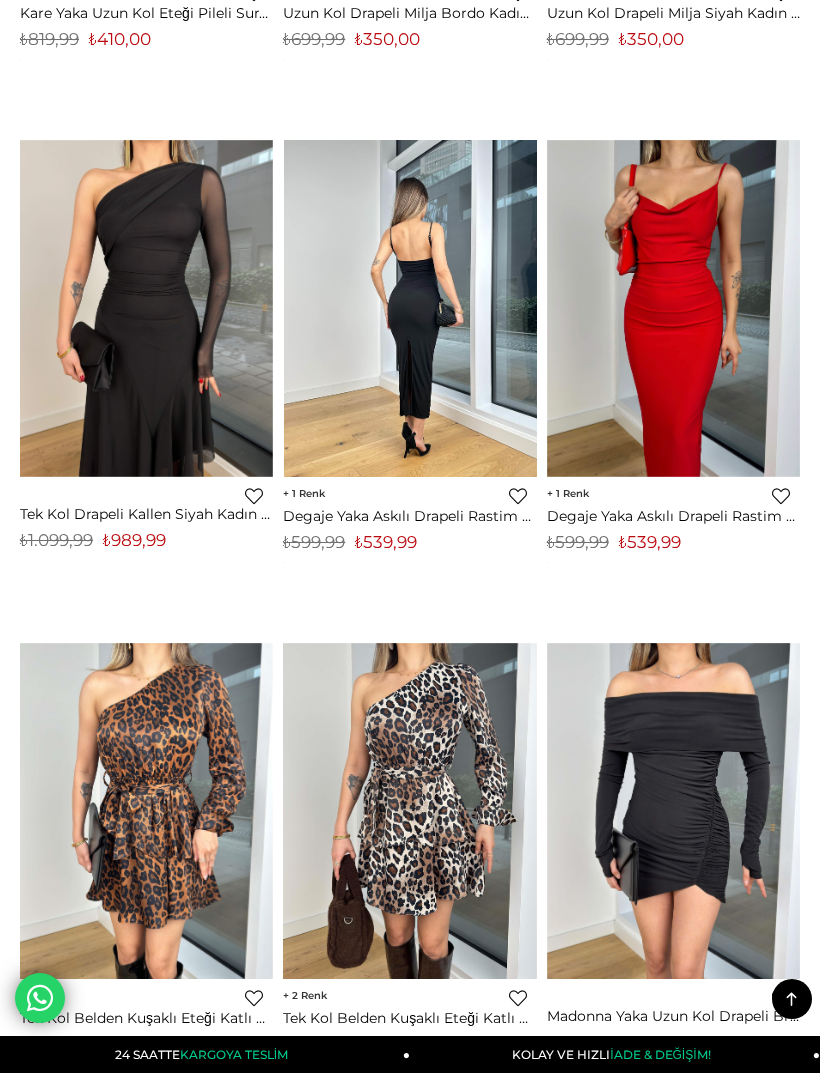 click at bounding box center [410, 309] 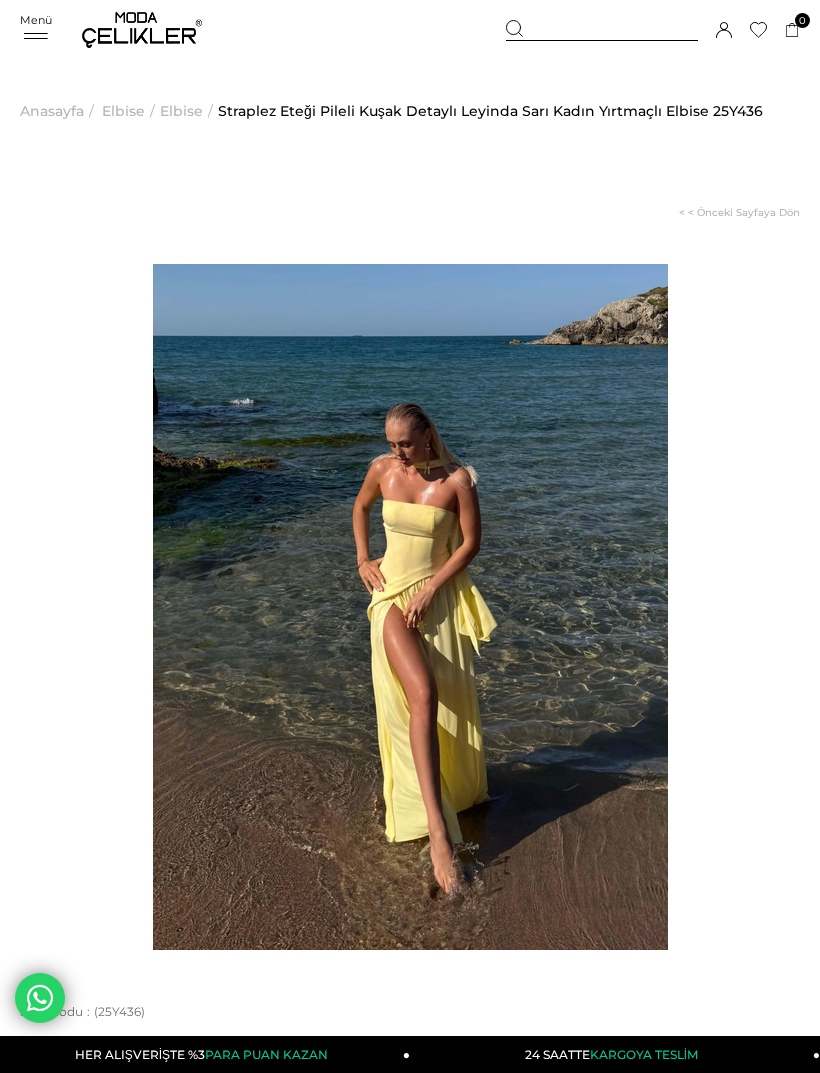 scroll, scrollTop: 0, scrollLeft: 0, axis: both 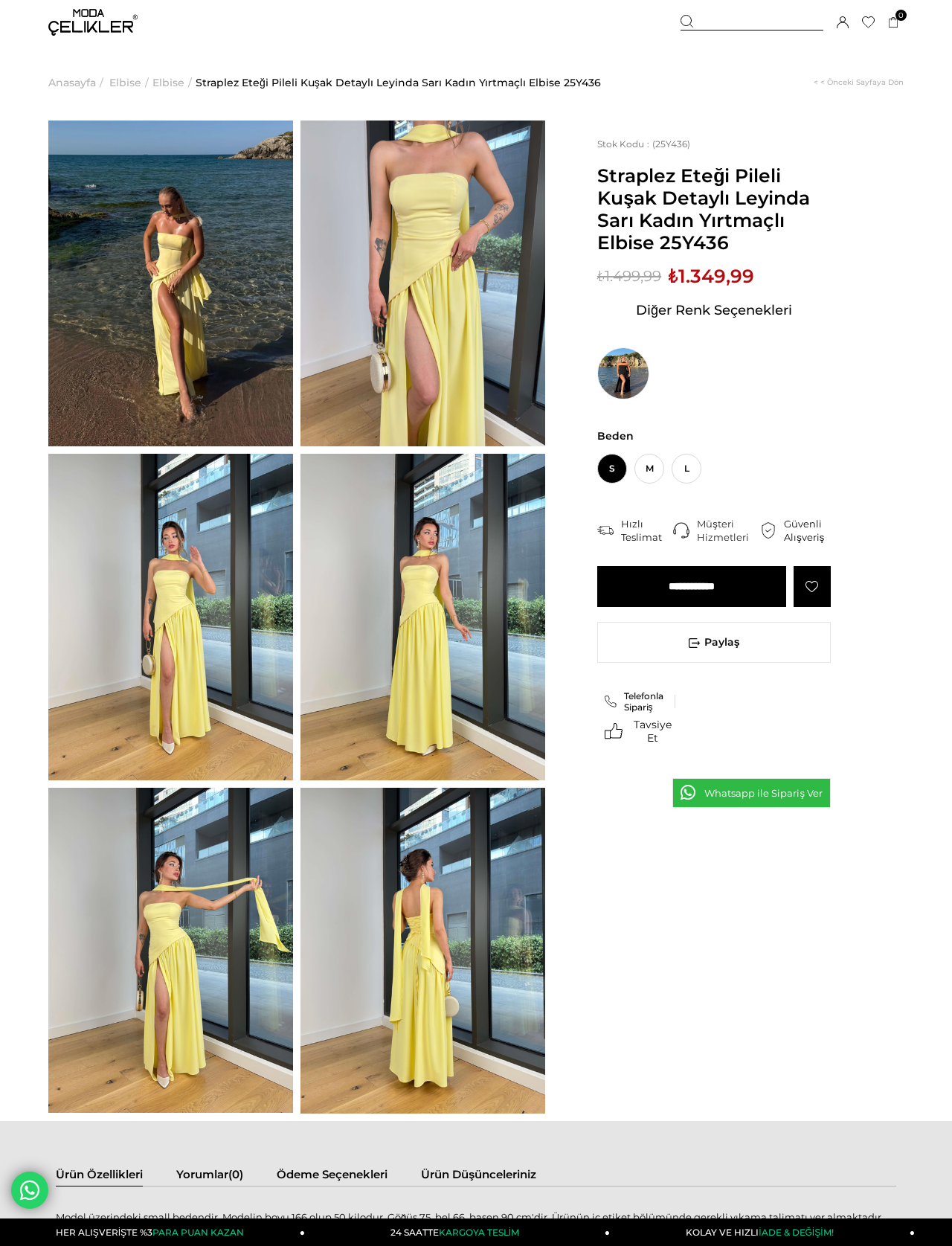 click at bounding box center [170, 283] 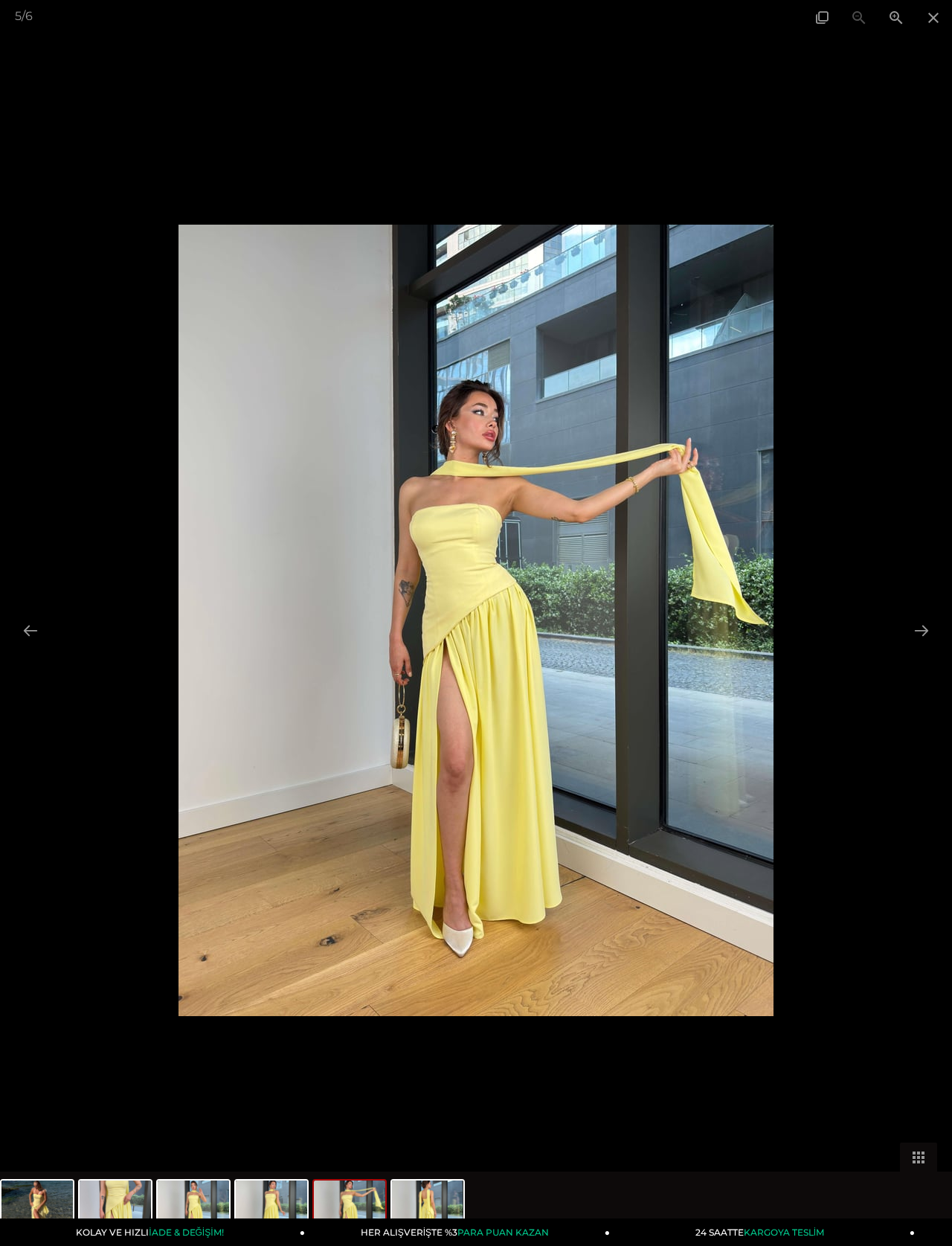 click at bounding box center (933, 17) 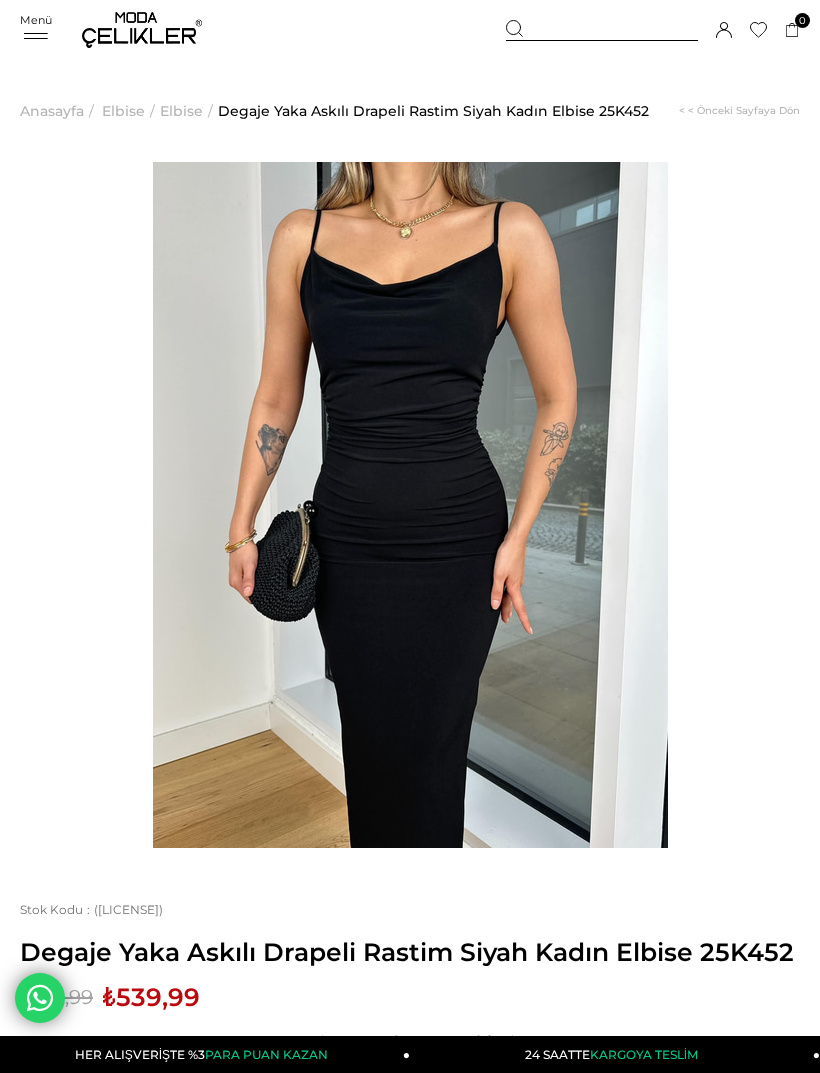 scroll, scrollTop: 0, scrollLeft: 0, axis: both 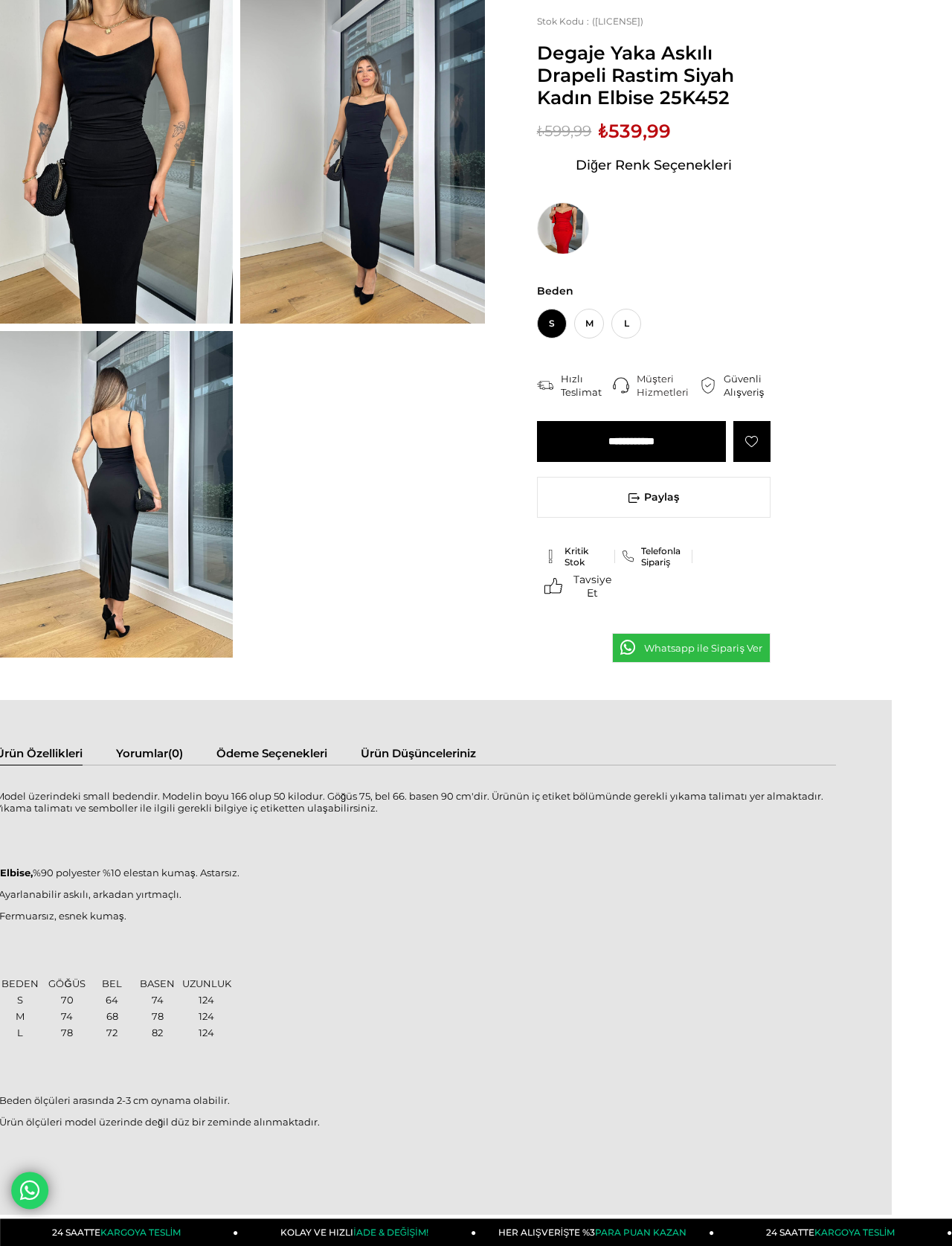 click at bounding box center (110, 161) 